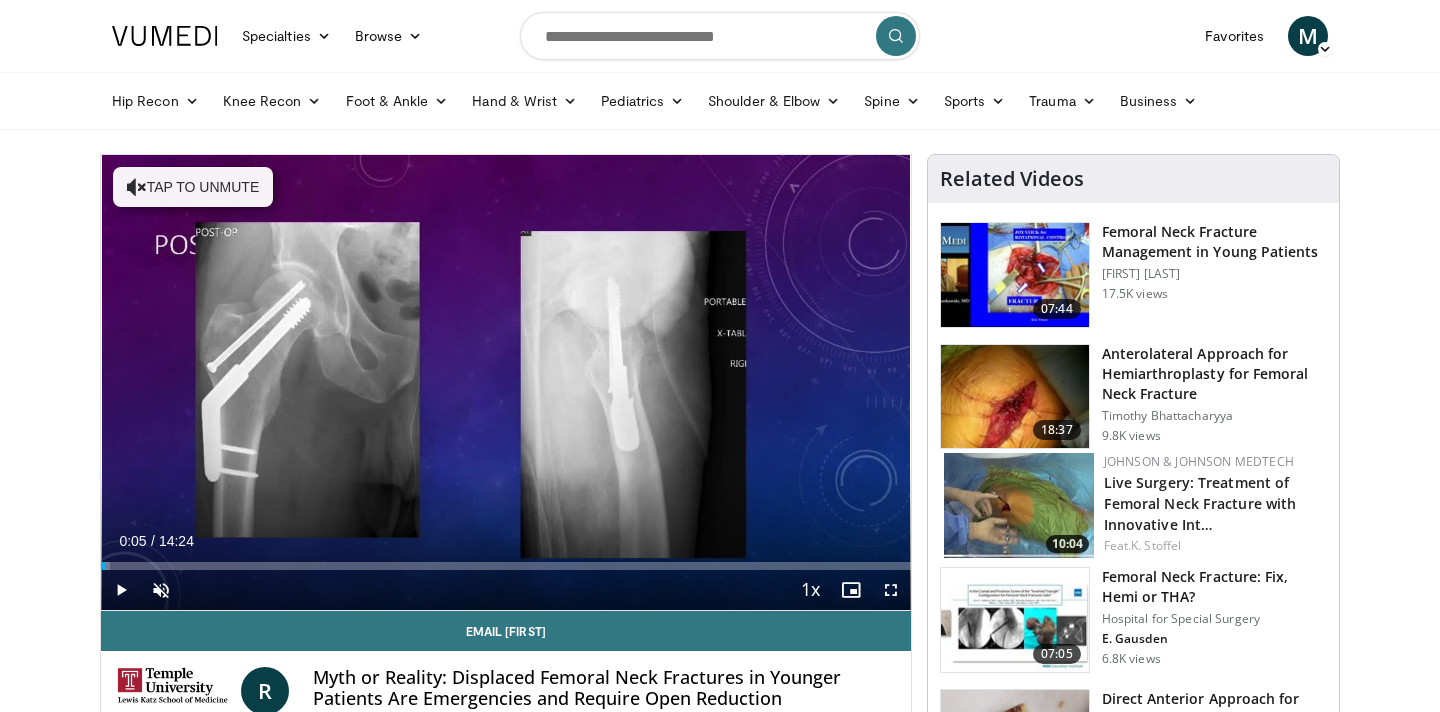 scroll, scrollTop: 112, scrollLeft: 0, axis: vertical 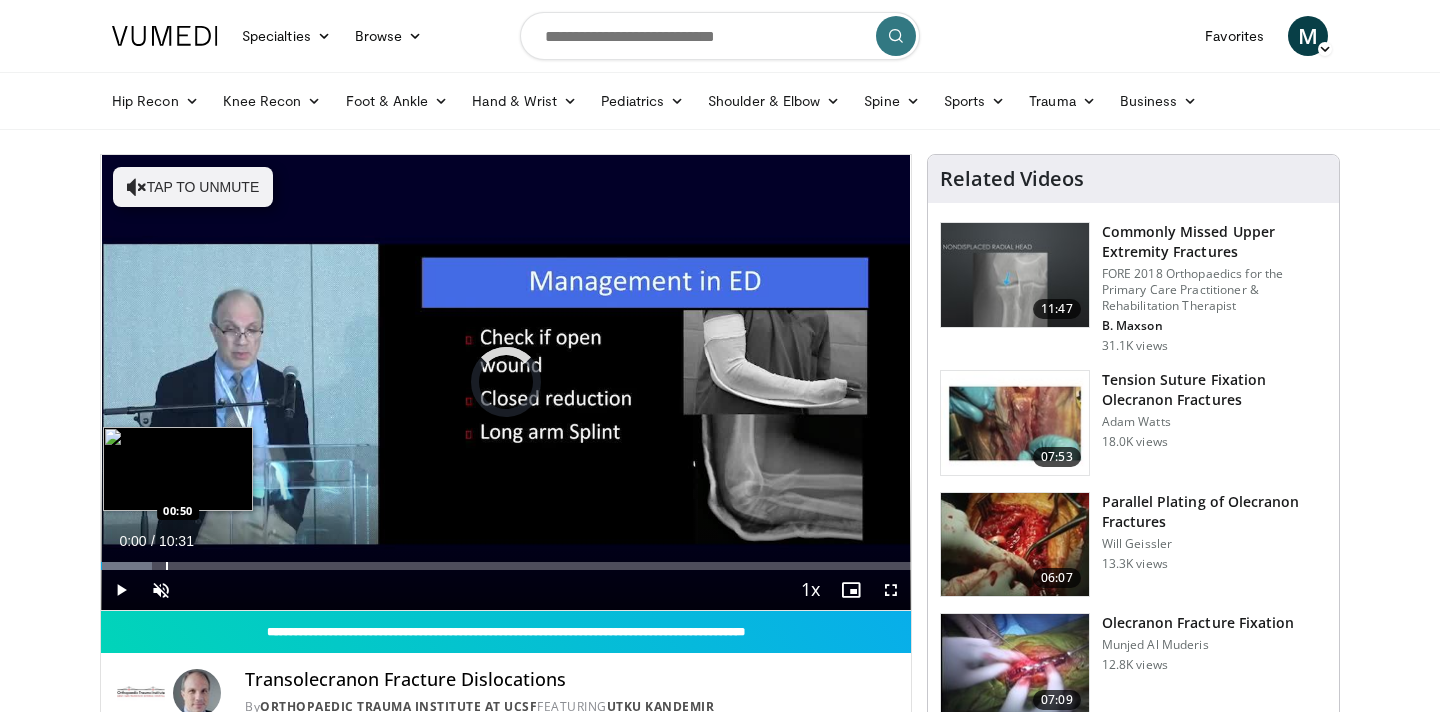 click on "Loaded :  6.32% 00:00 00:50" at bounding box center [506, 560] 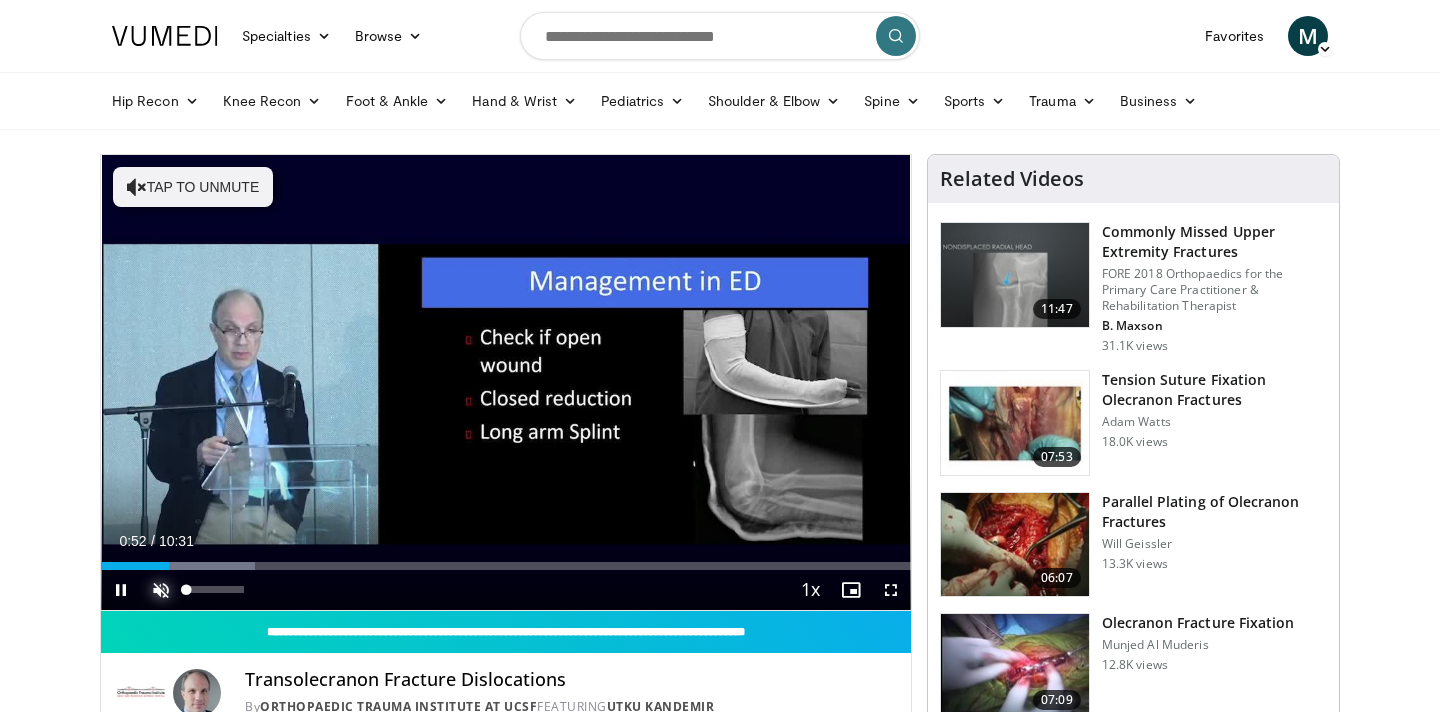 click at bounding box center (161, 590) 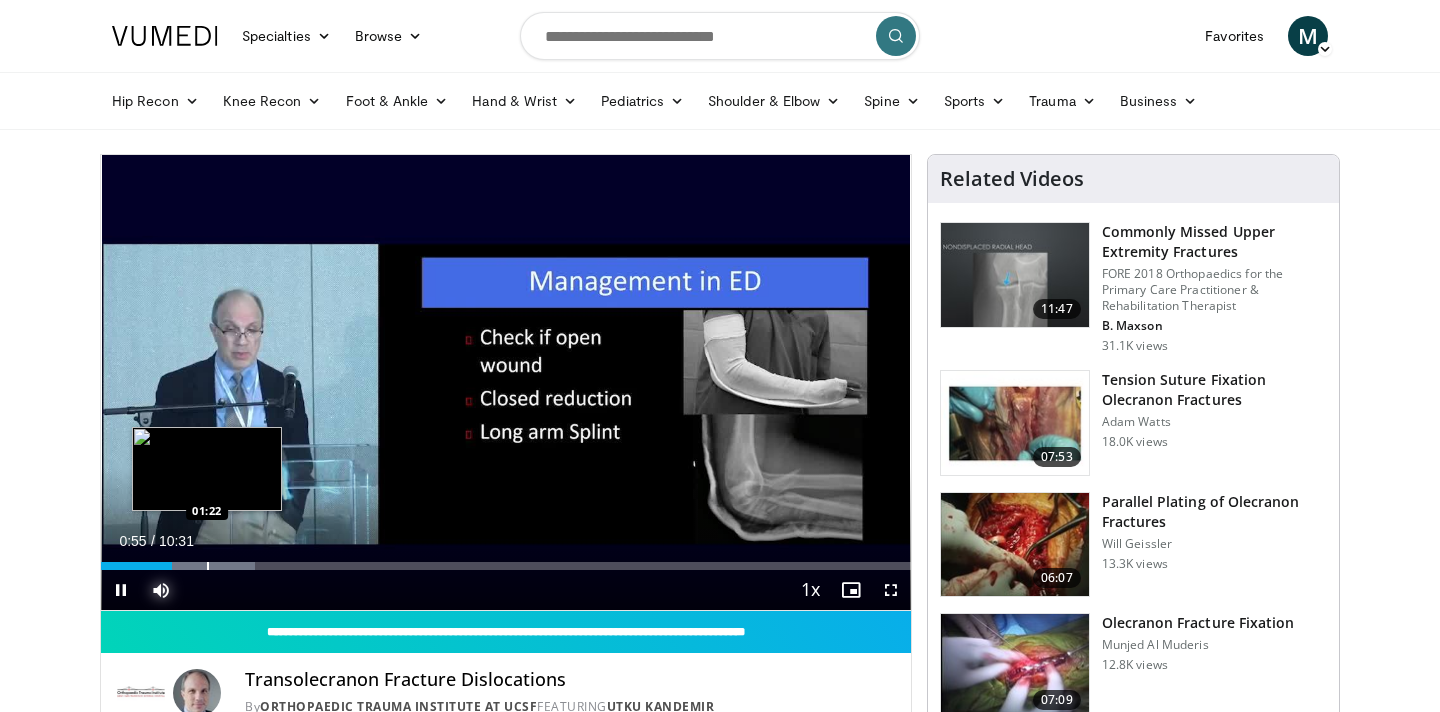 click at bounding box center [208, 566] 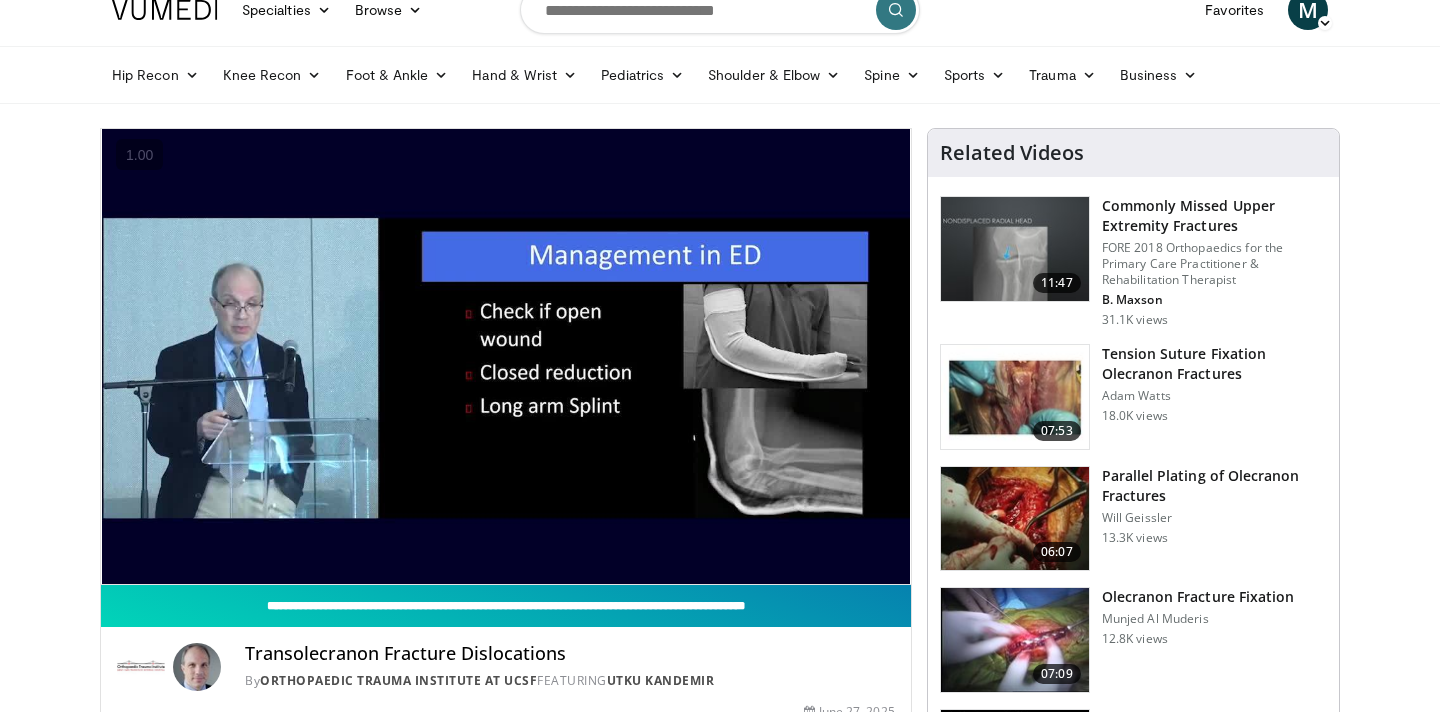 scroll, scrollTop: 28, scrollLeft: 0, axis: vertical 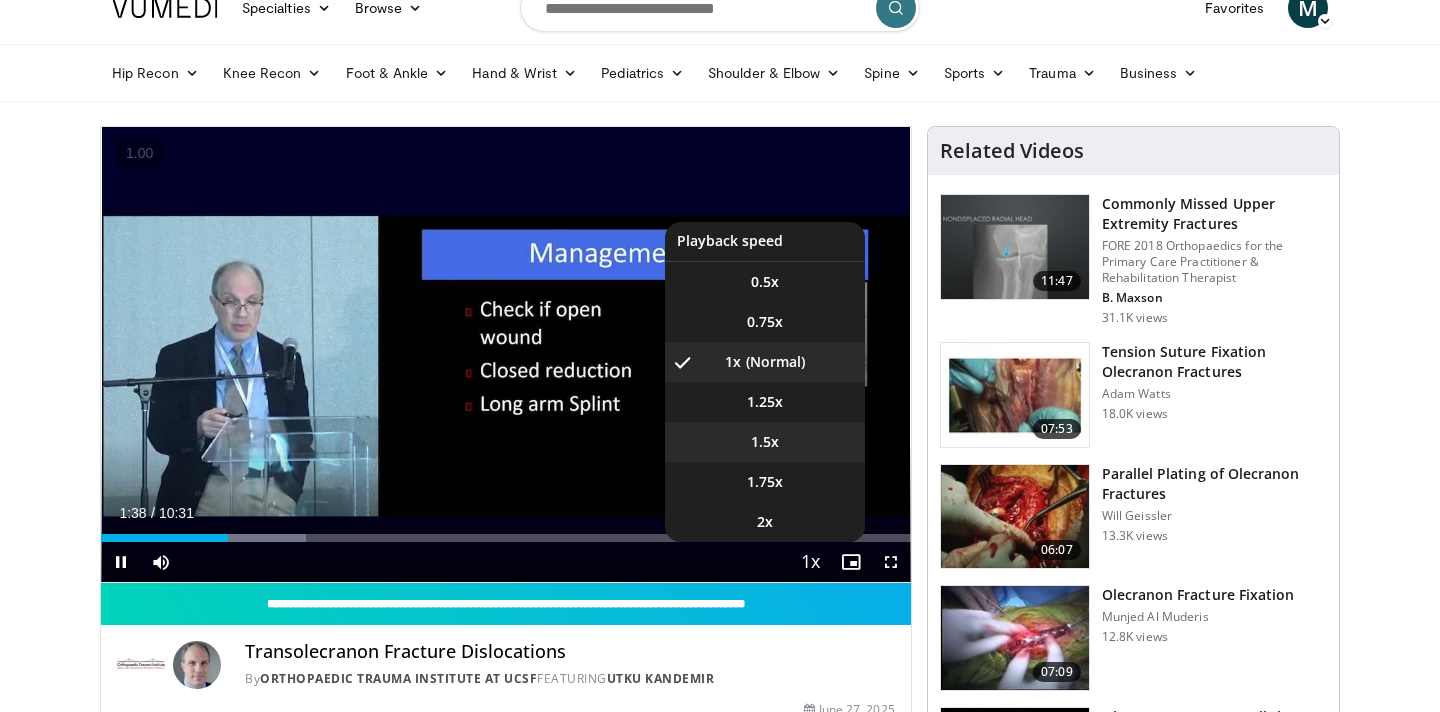 click on "1.5x" at bounding box center [765, 442] 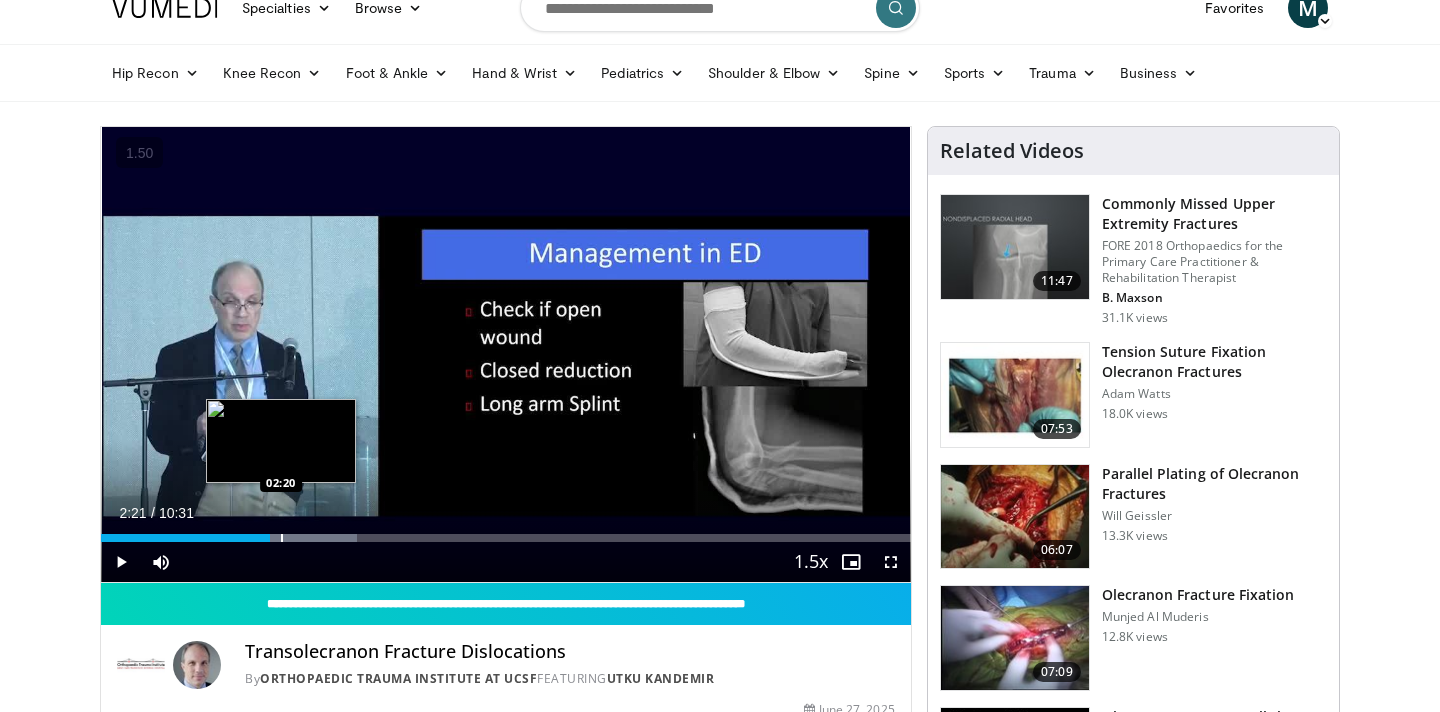 click at bounding box center [282, 538] 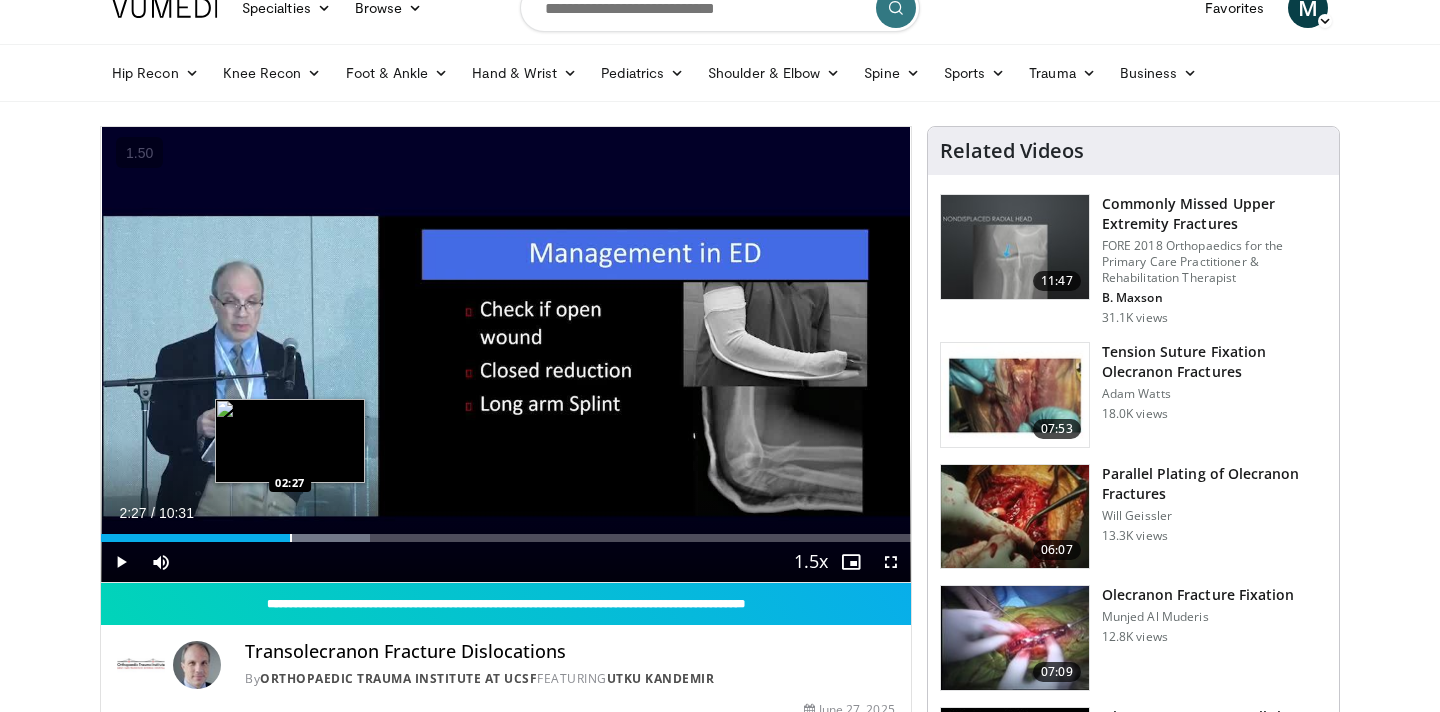 click at bounding box center [291, 538] 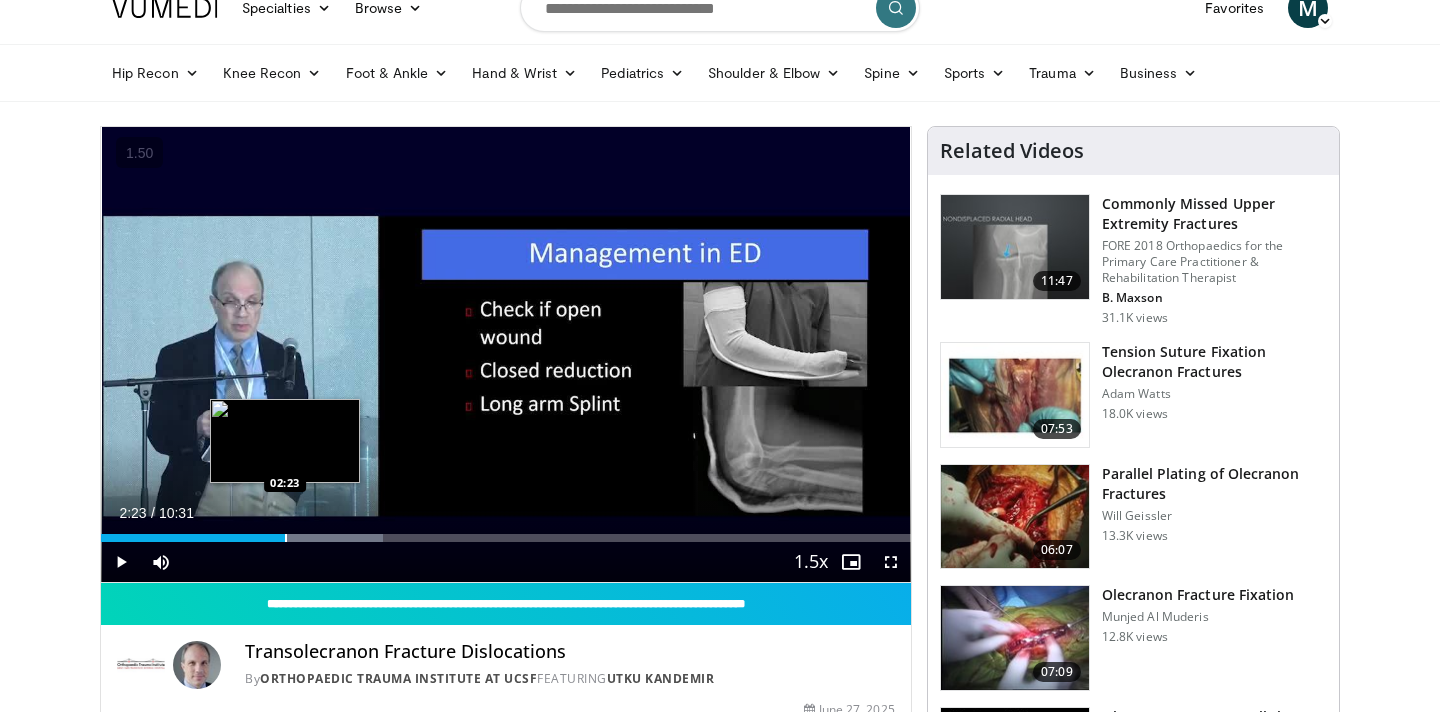 click at bounding box center [286, 538] 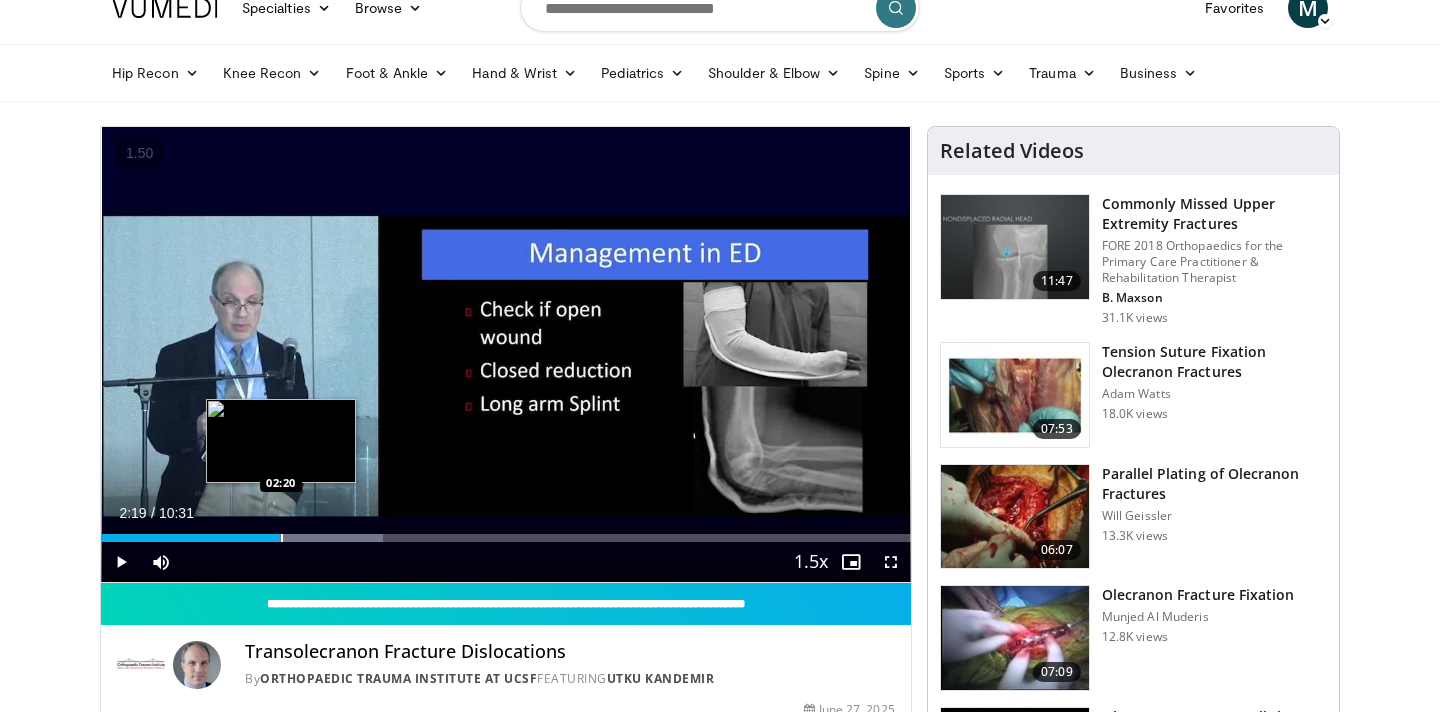 click on "Loaded :  34.79% 02:19 02:20" at bounding box center (506, 538) 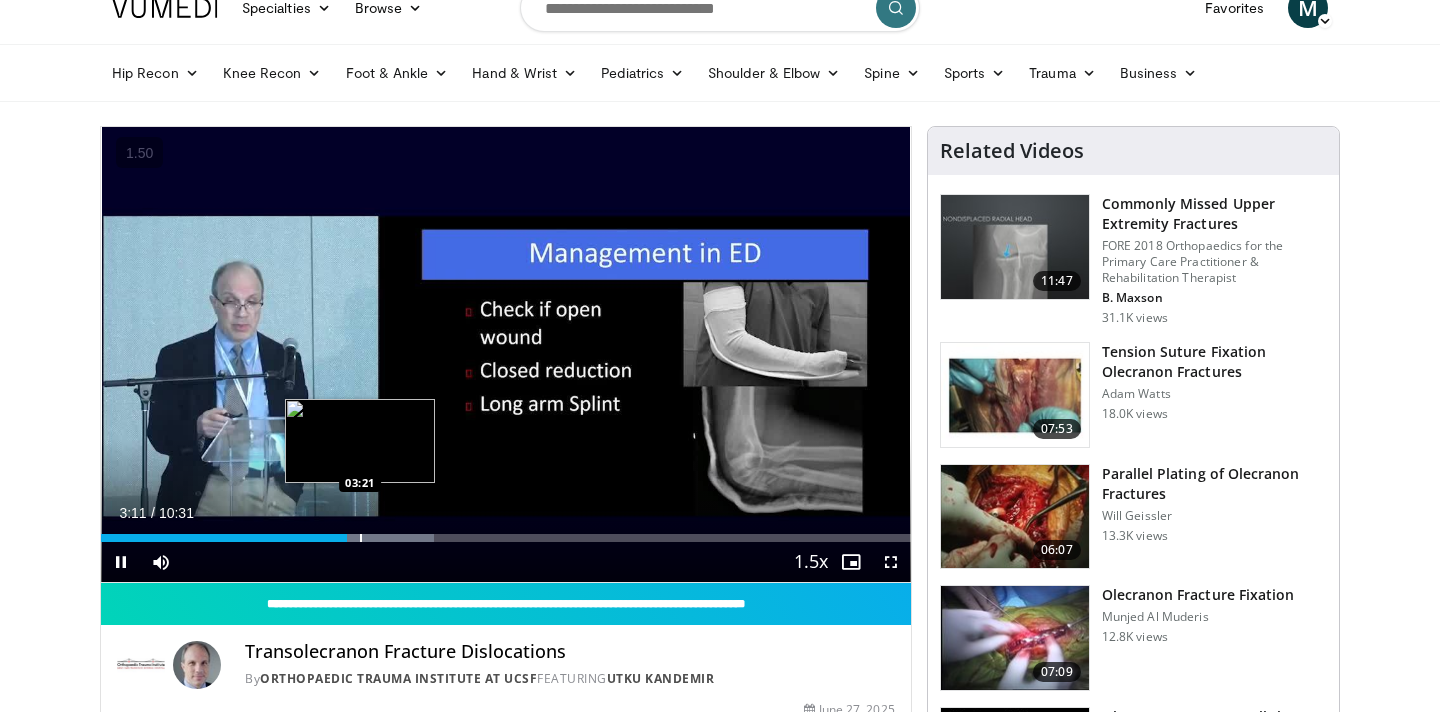 click at bounding box center (361, 538) 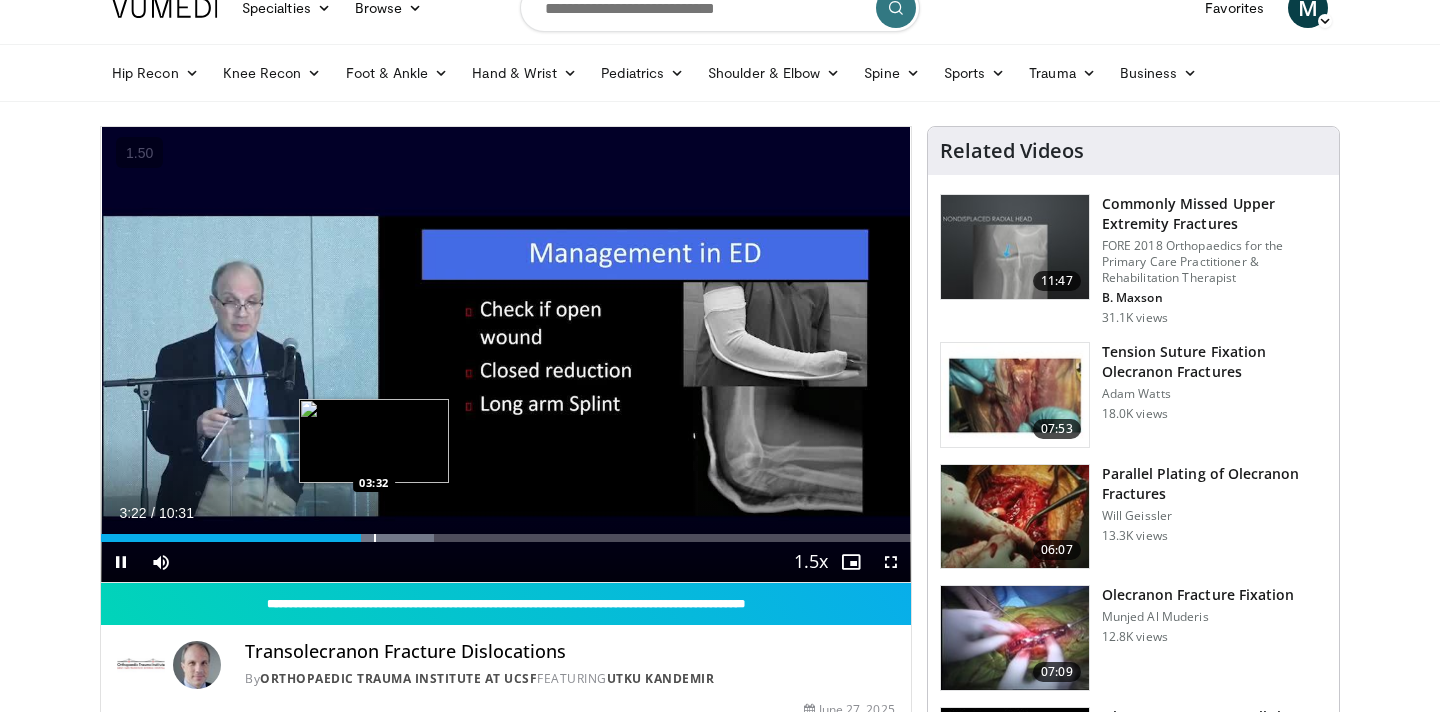 click at bounding box center (375, 538) 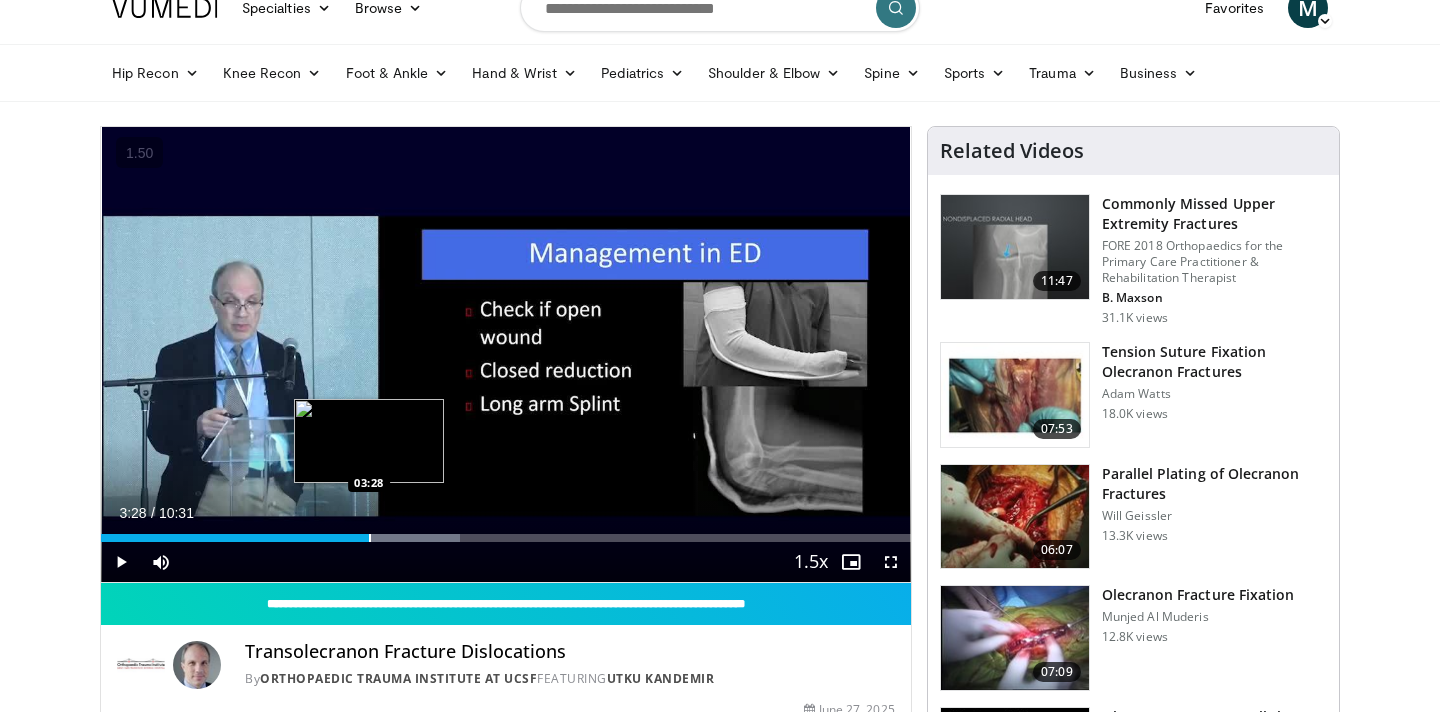 click at bounding box center (370, 538) 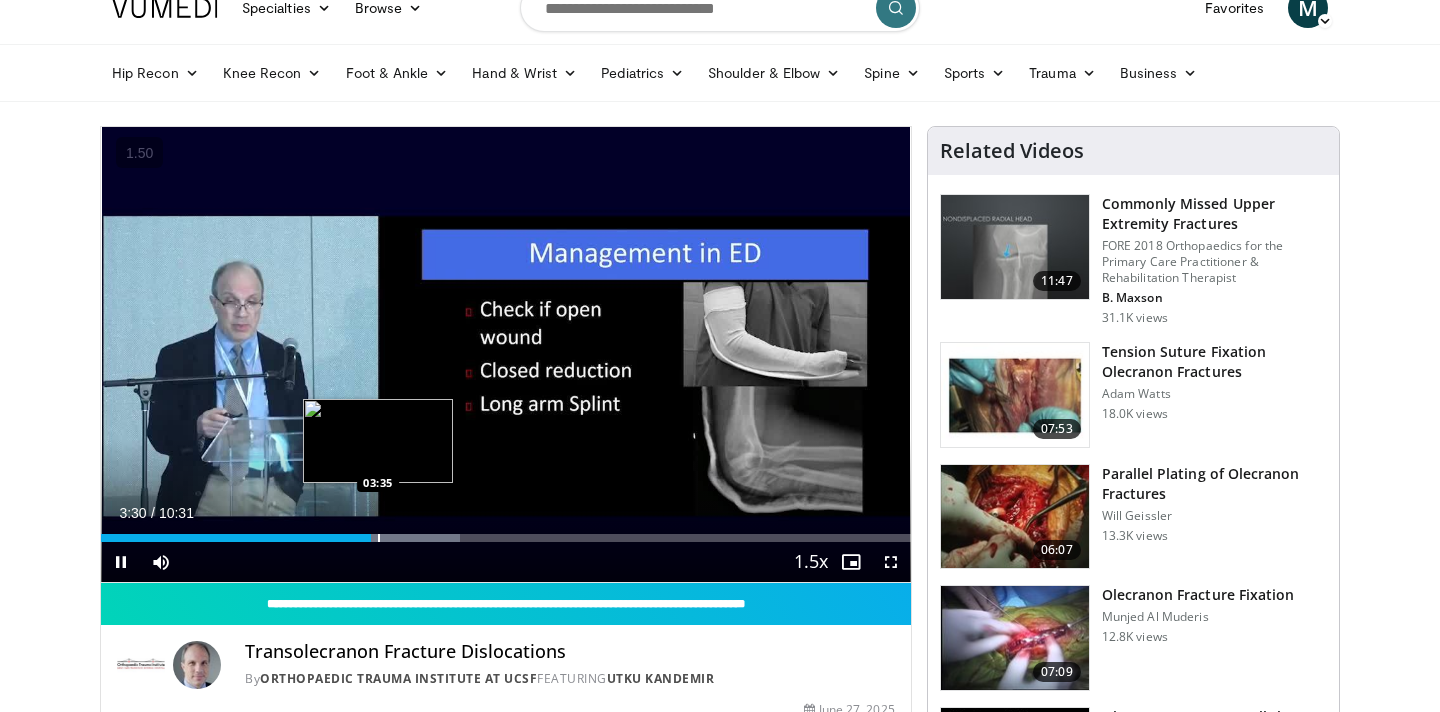 click at bounding box center (379, 538) 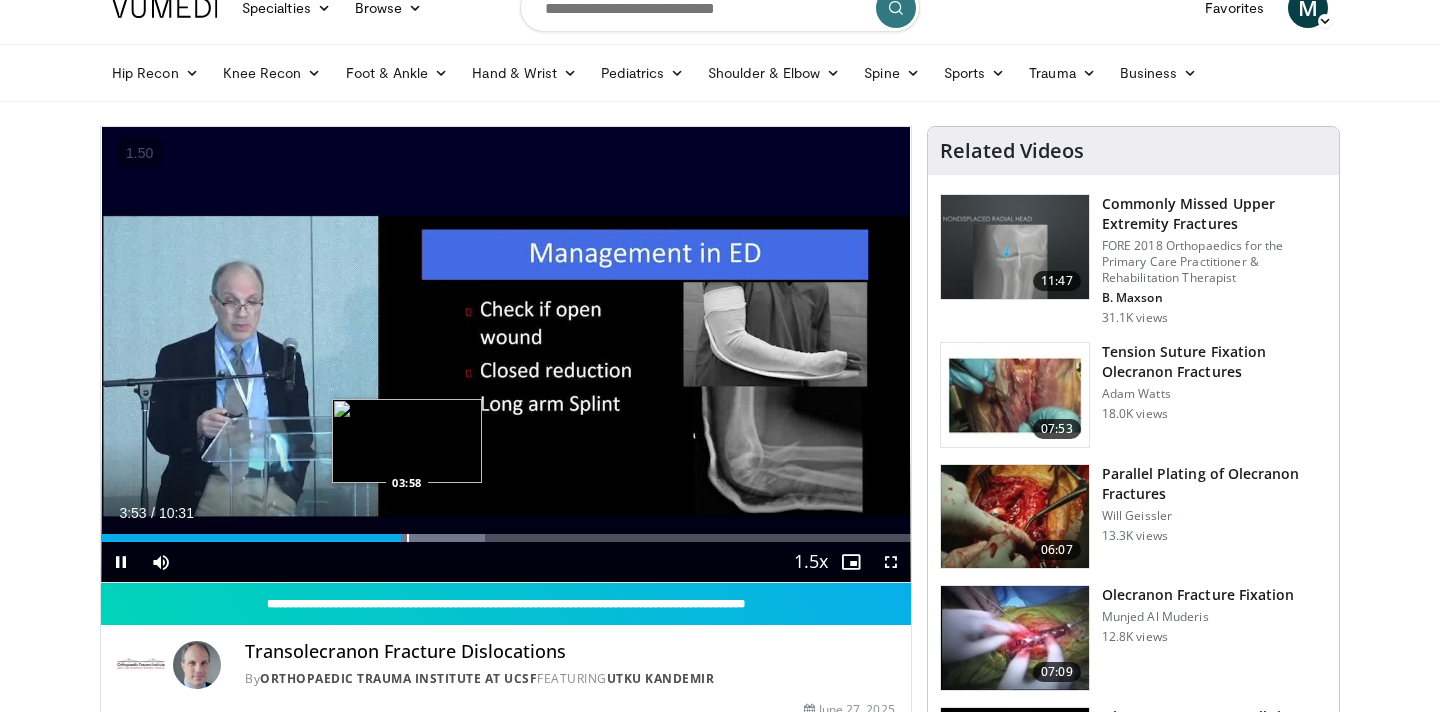 click on "Loaded :  47.44% 03:53 03:58" at bounding box center [506, 532] 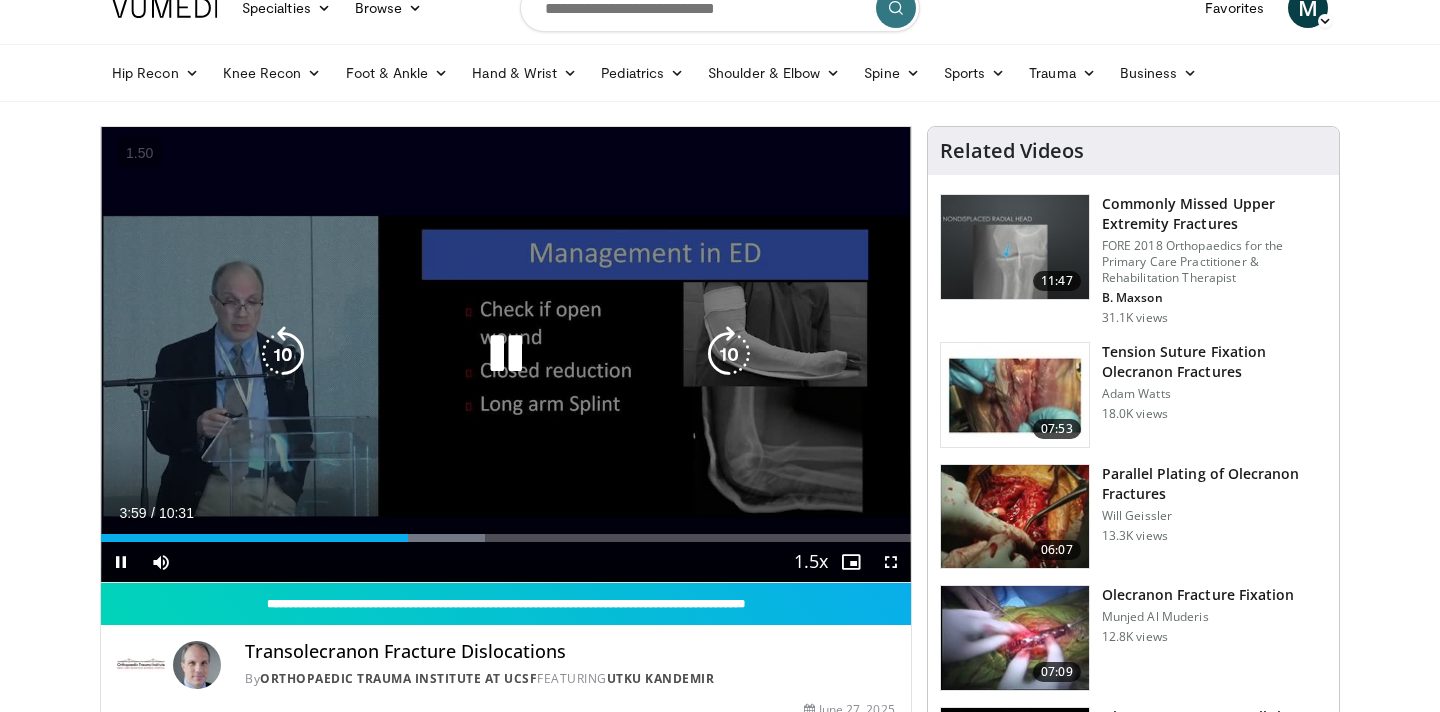 click on "**********" at bounding box center (506, 355) 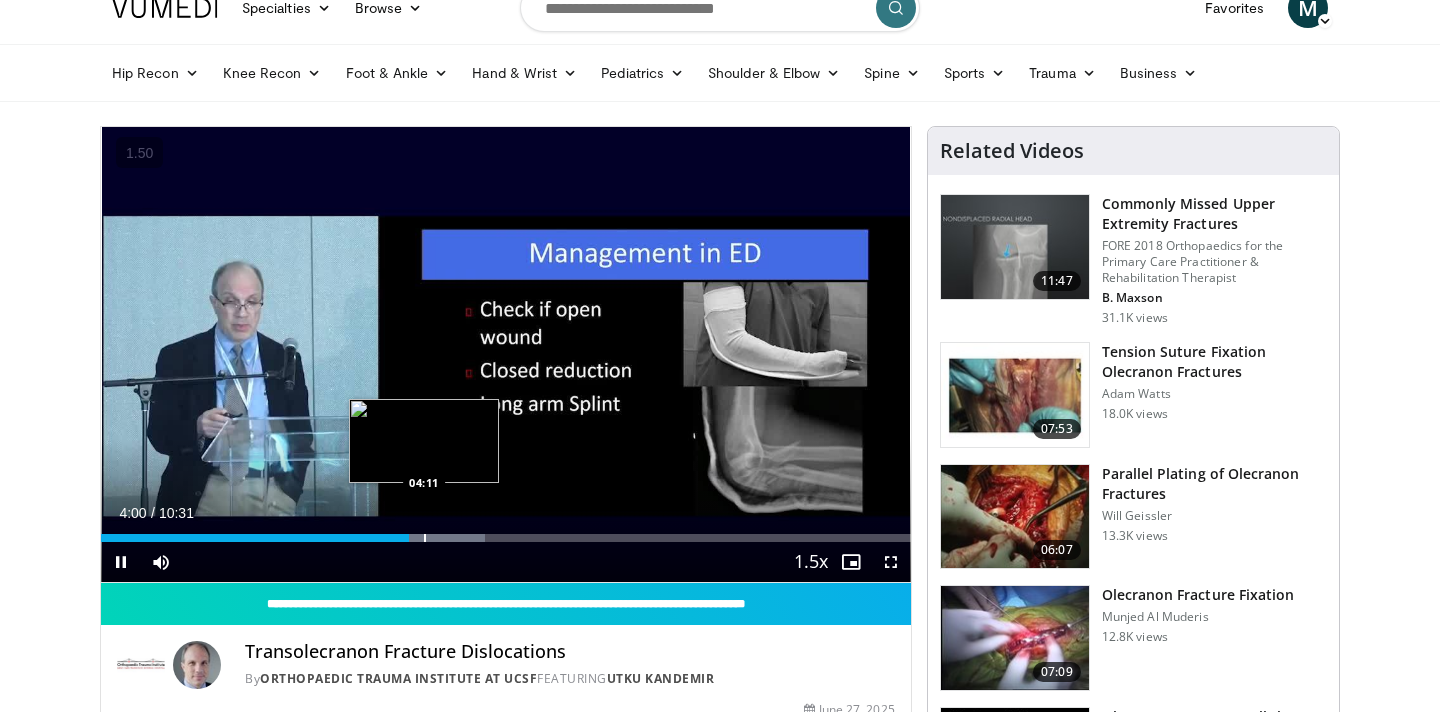 click at bounding box center [425, 538] 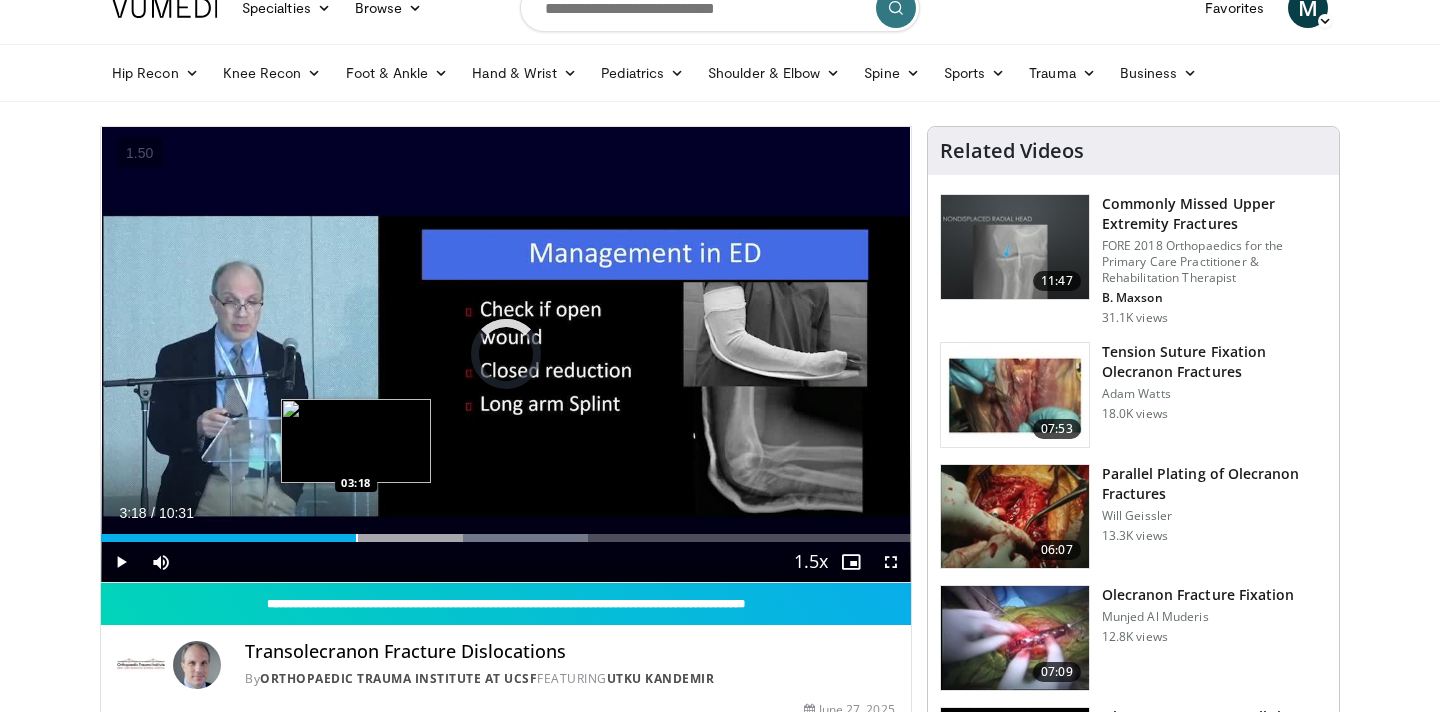click at bounding box center (357, 538) 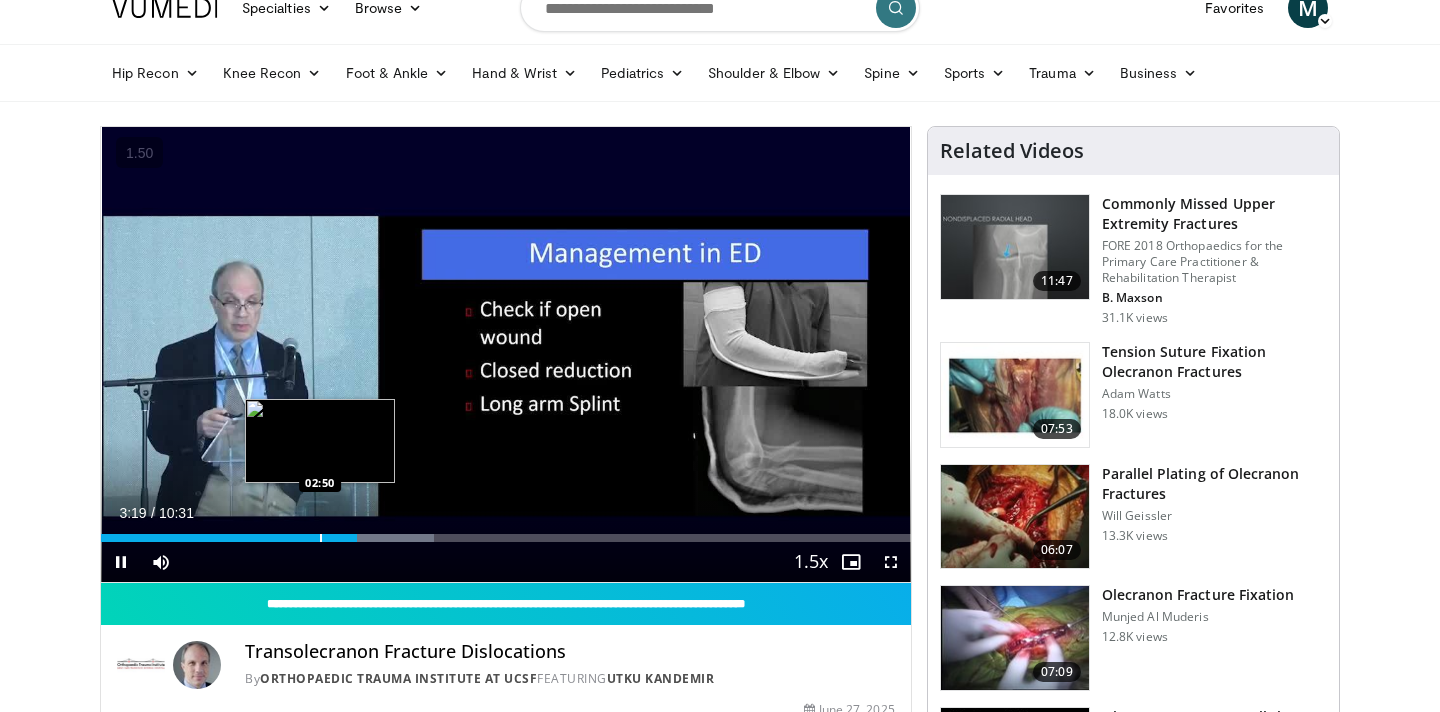 click at bounding box center (321, 538) 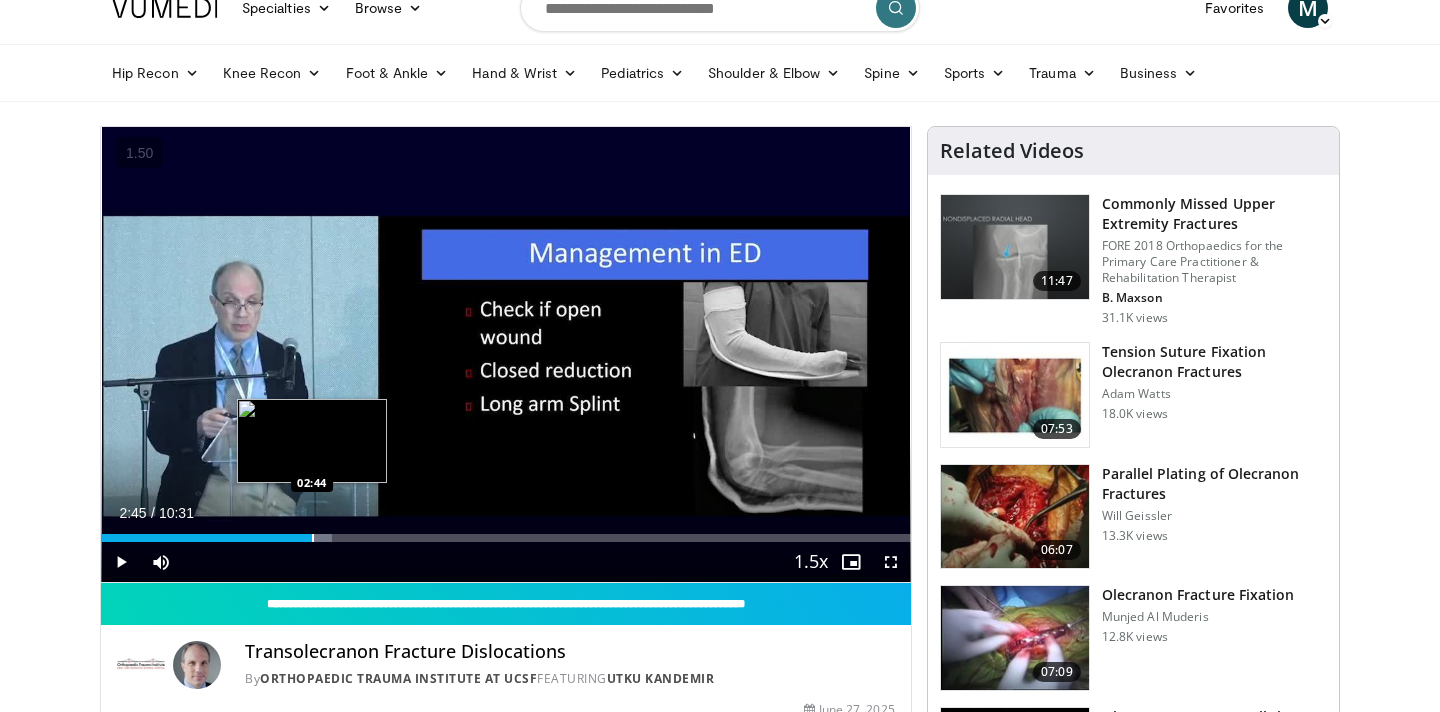 click at bounding box center [313, 538] 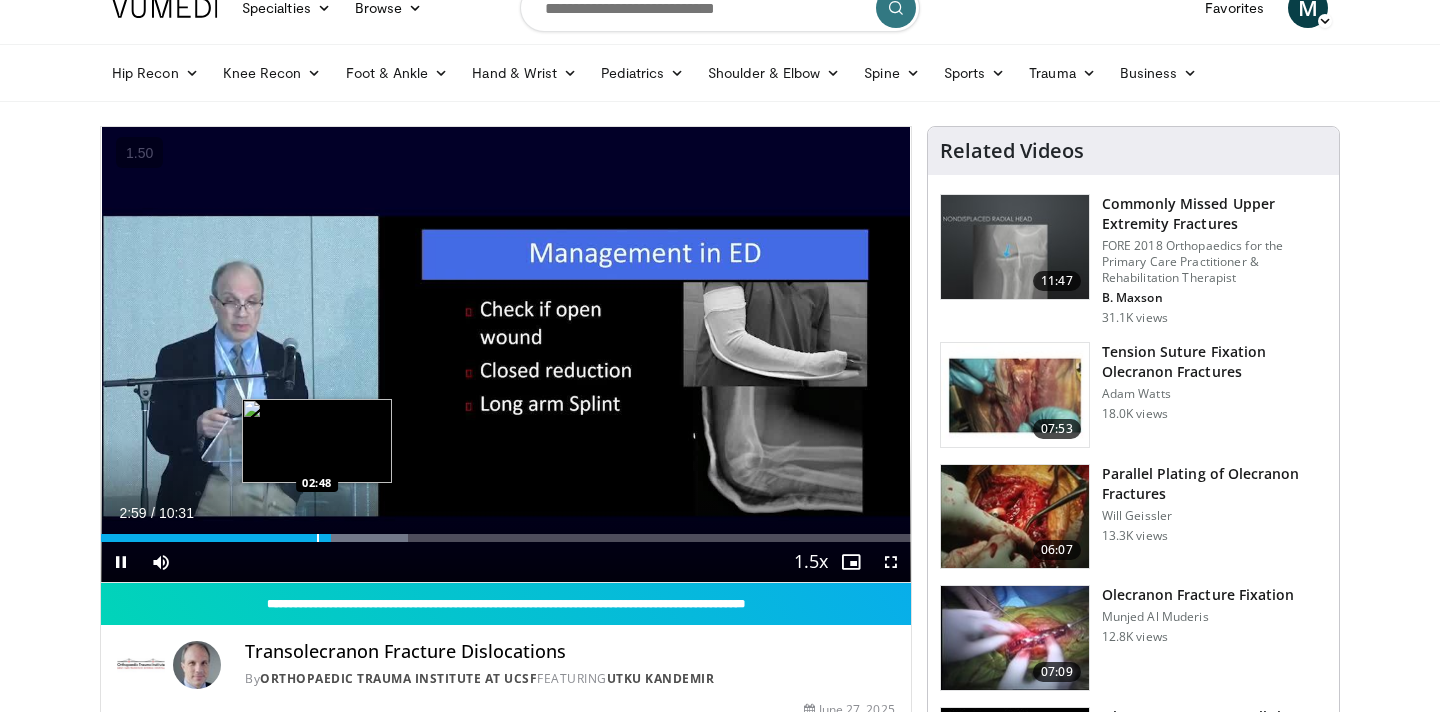 click at bounding box center [318, 538] 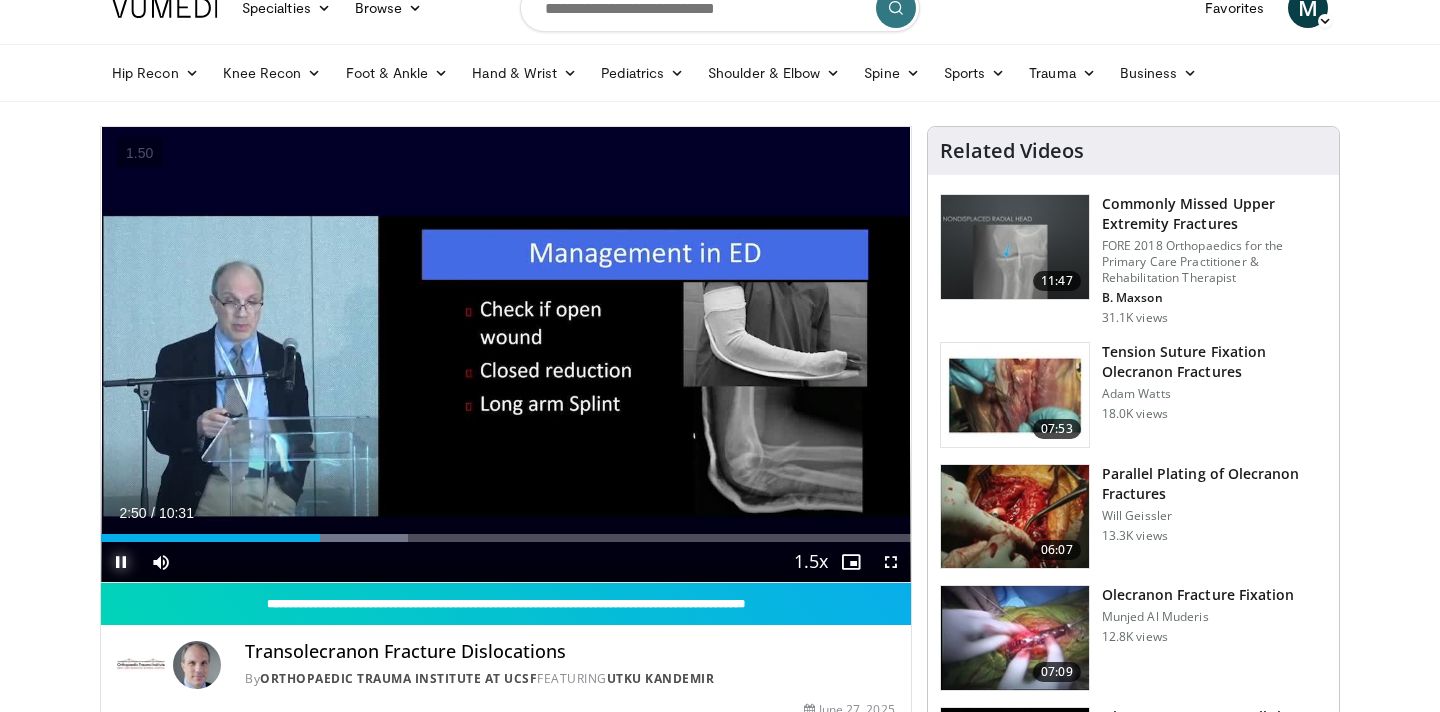 click at bounding box center (121, 562) 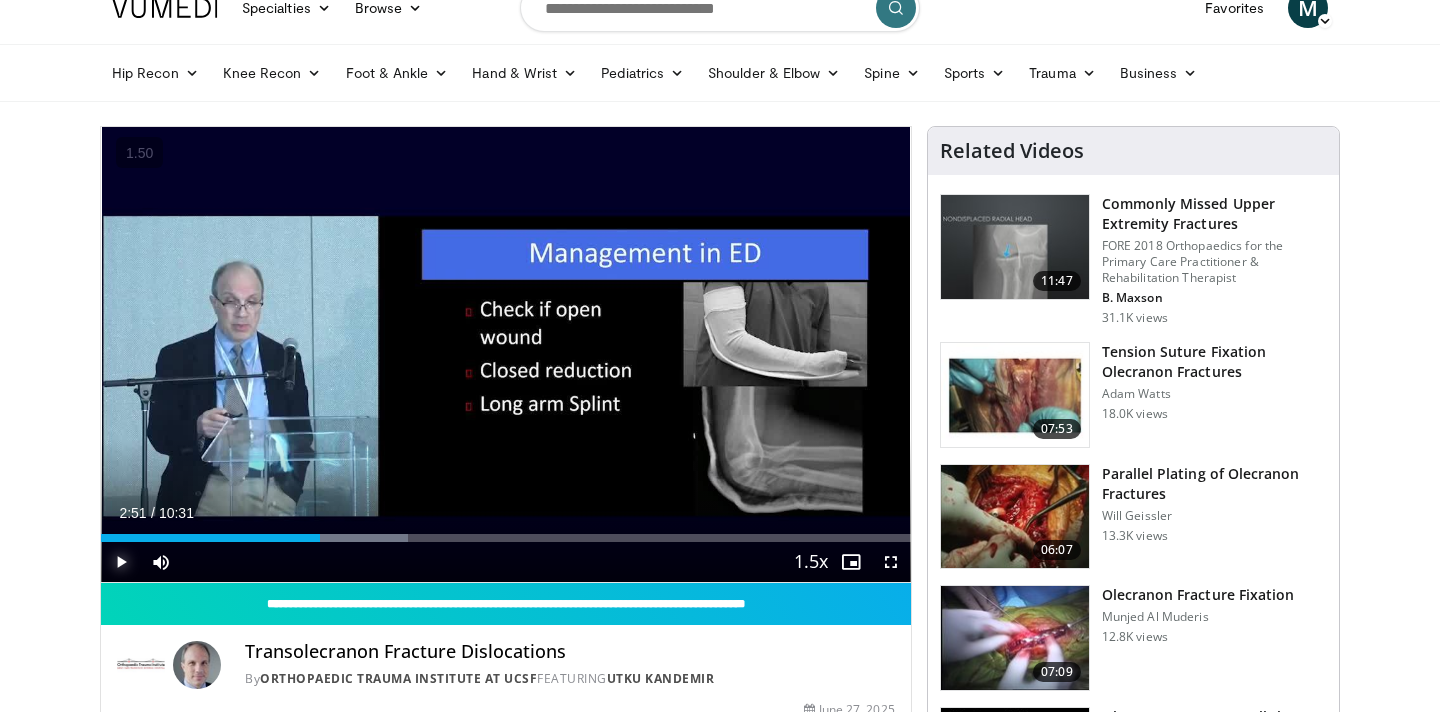 click at bounding box center (121, 562) 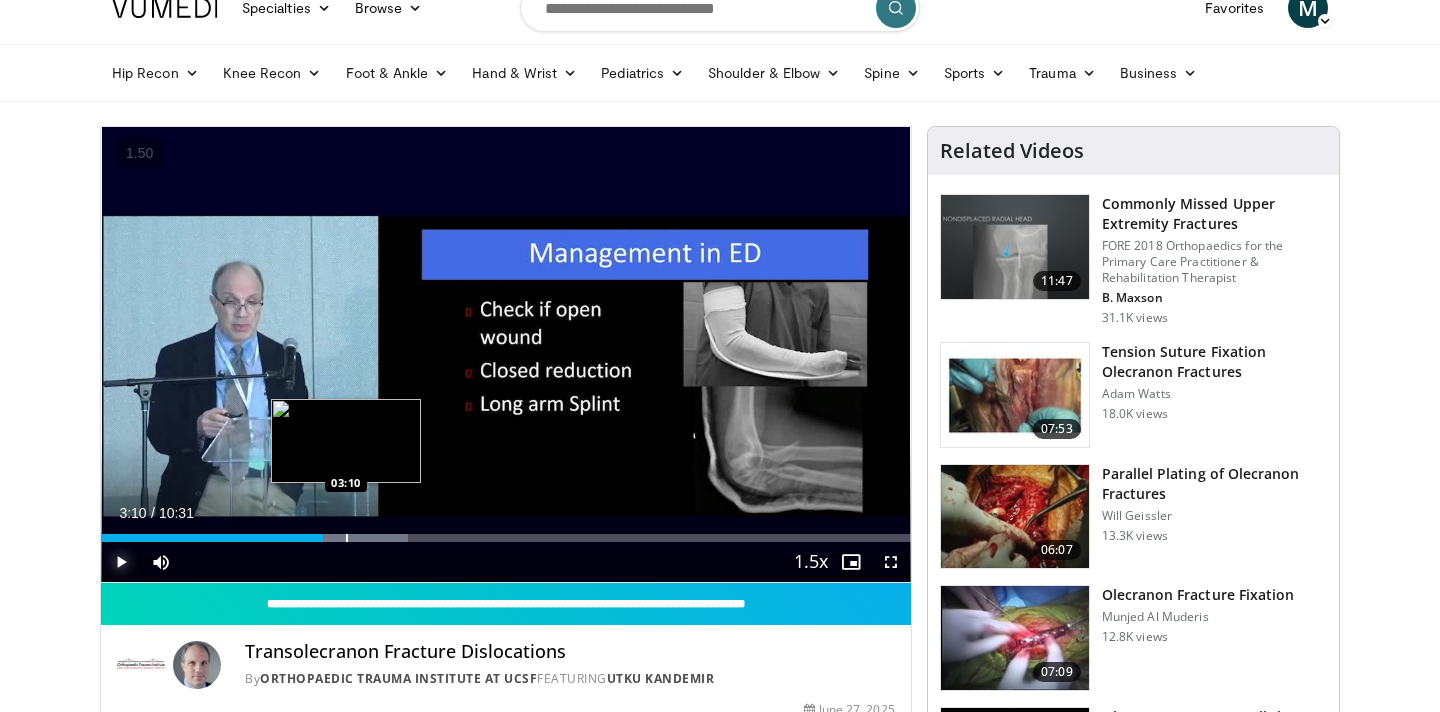 click at bounding box center [347, 538] 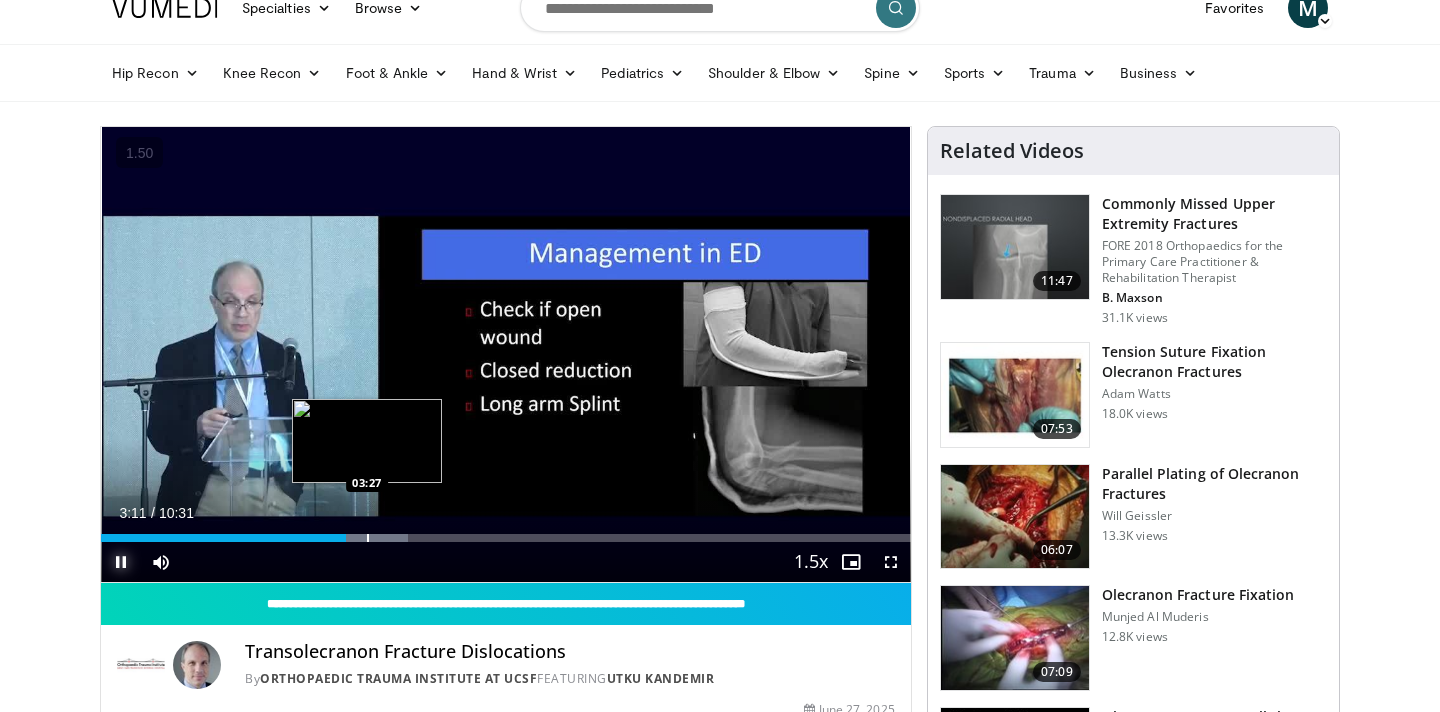 click at bounding box center [368, 538] 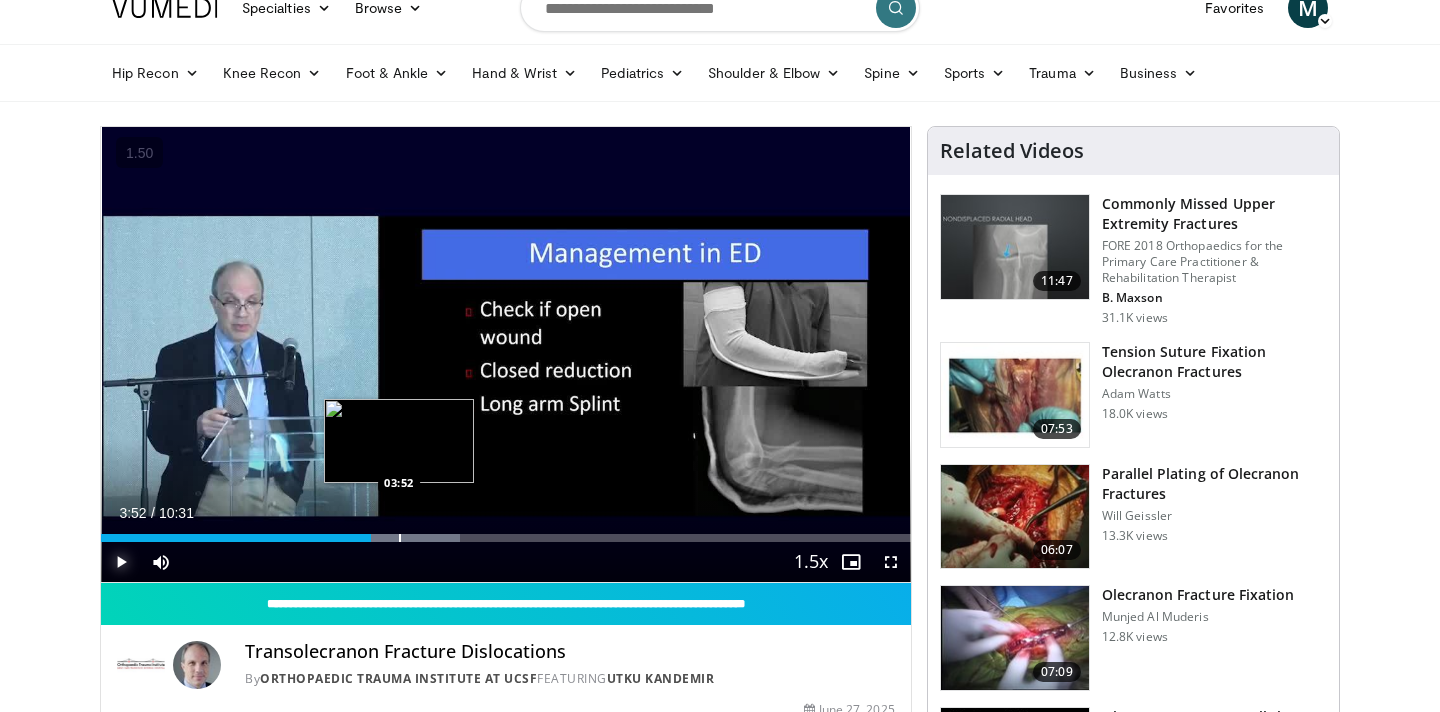 click at bounding box center (400, 538) 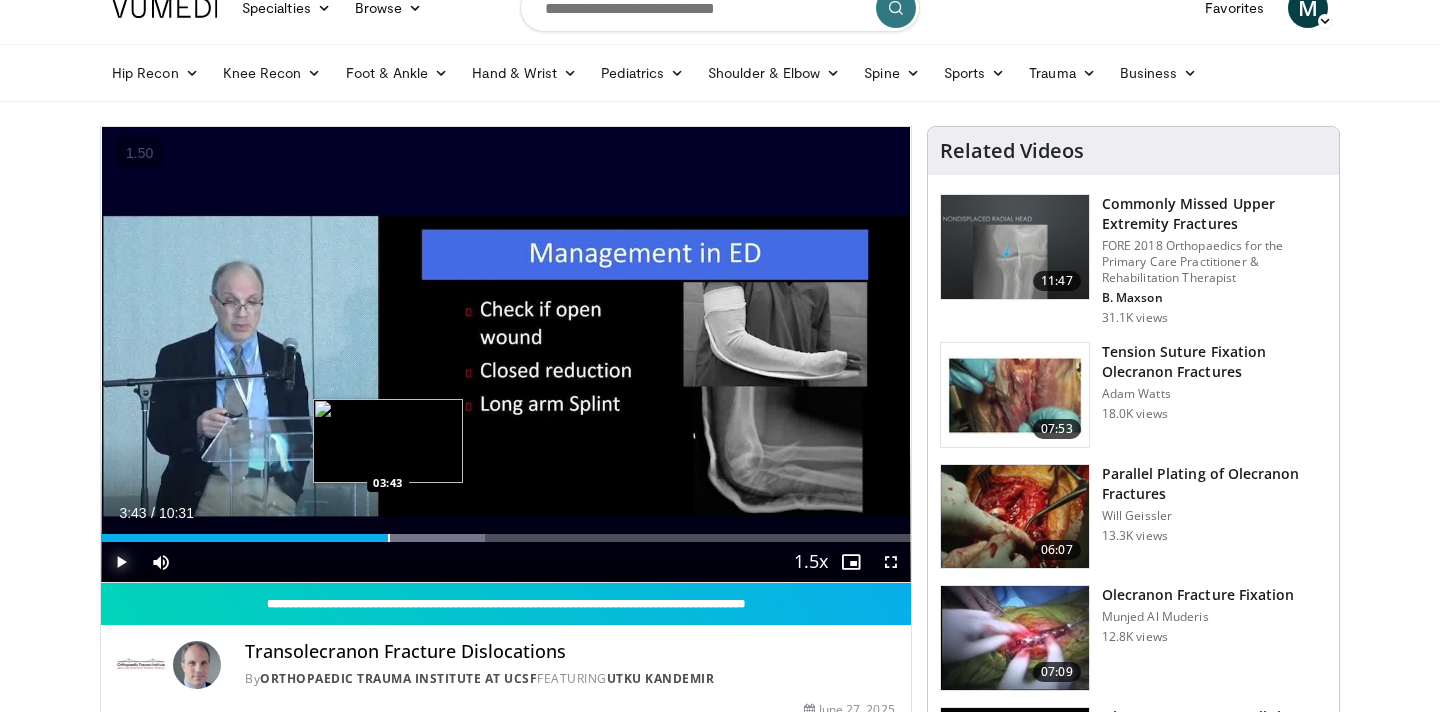 click on "Loaded :  47.44% 03:43 03:43" at bounding box center [506, 538] 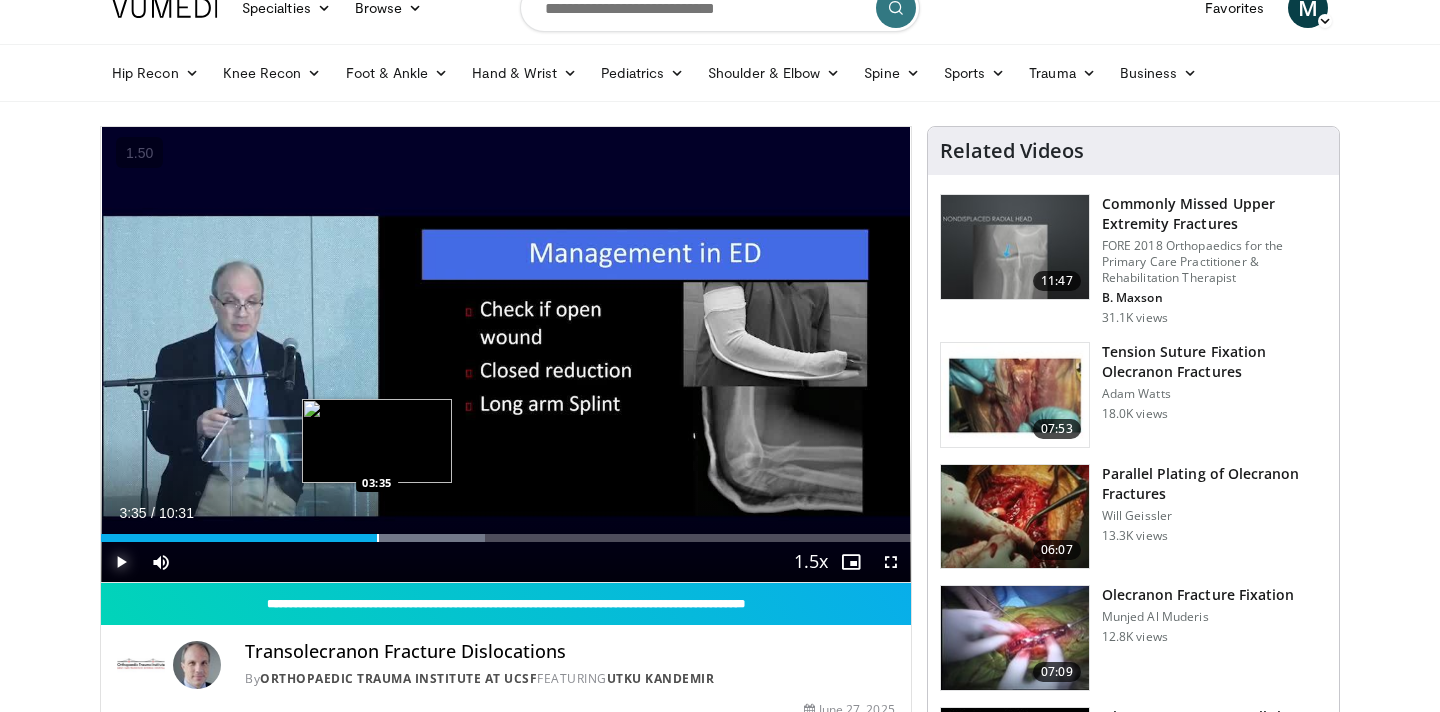 click at bounding box center [378, 538] 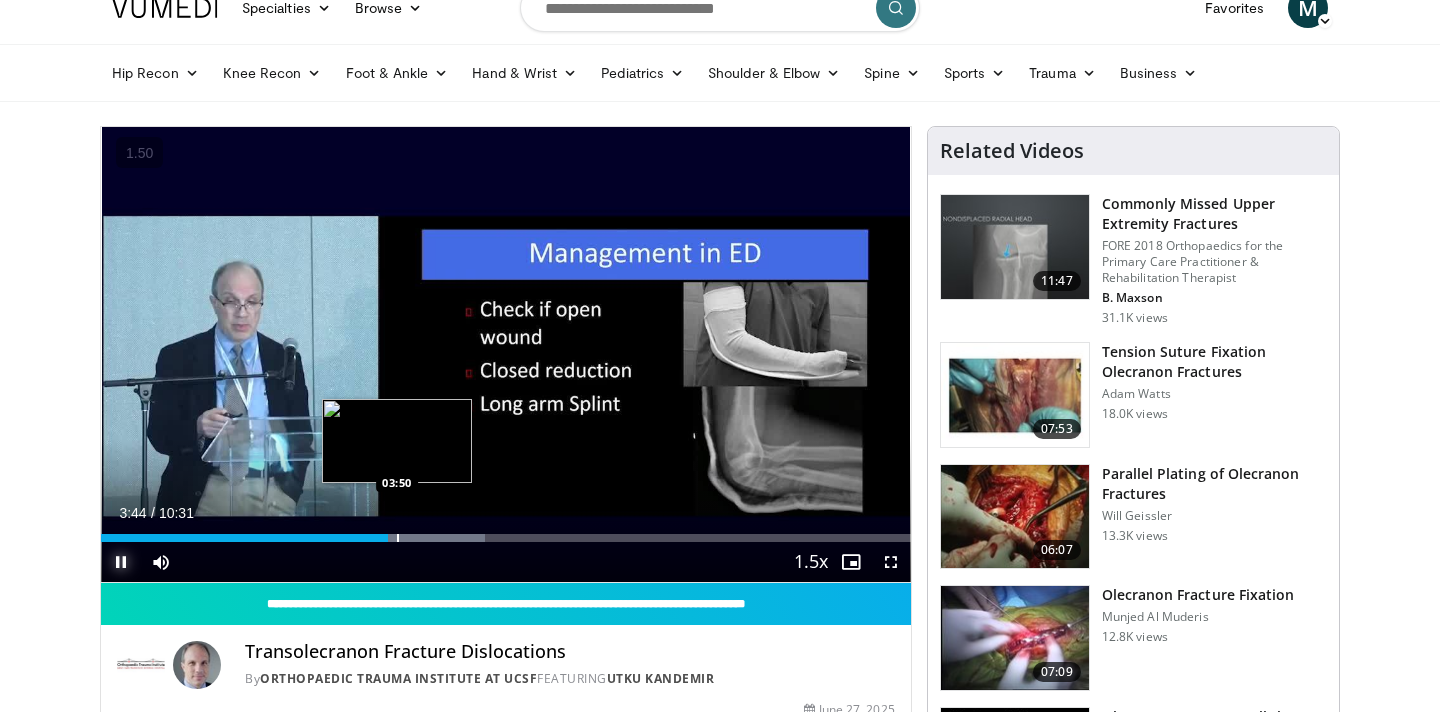 click at bounding box center (398, 538) 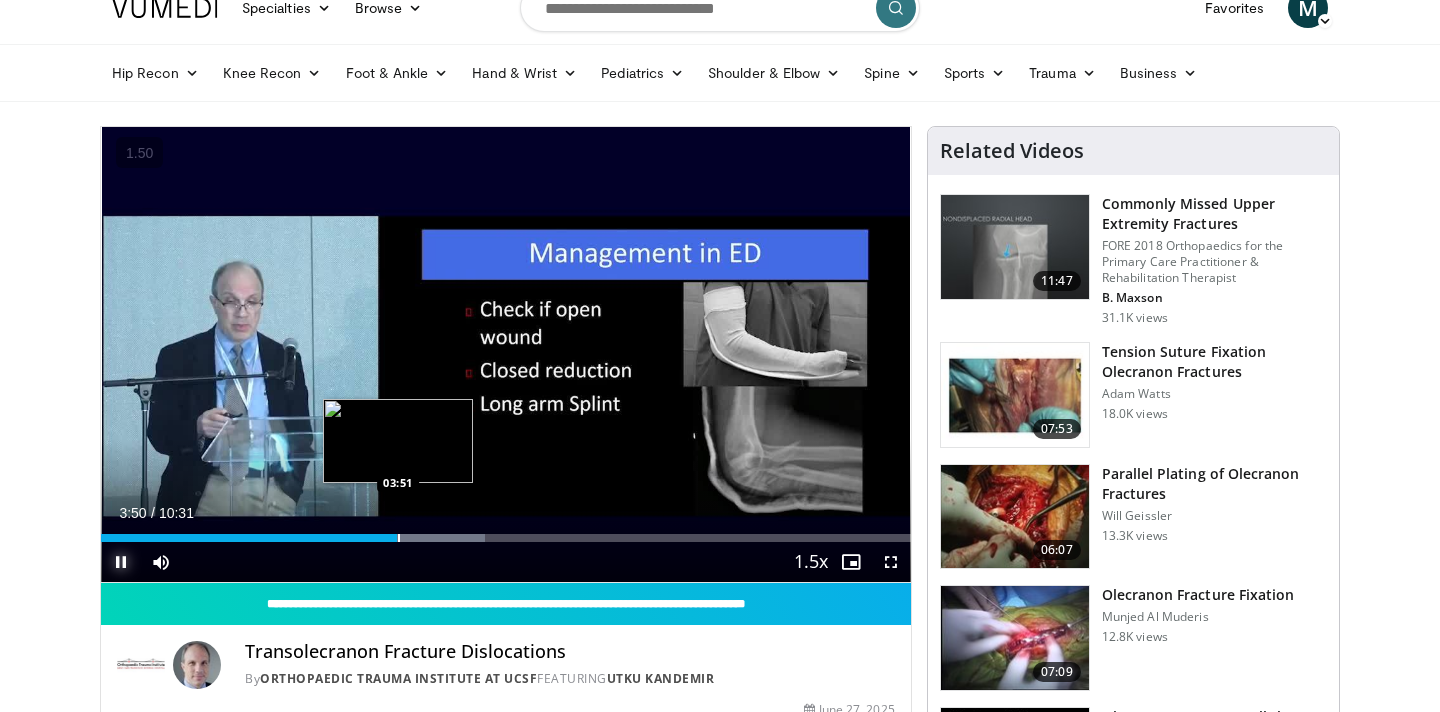 click at bounding box center [399, 538] 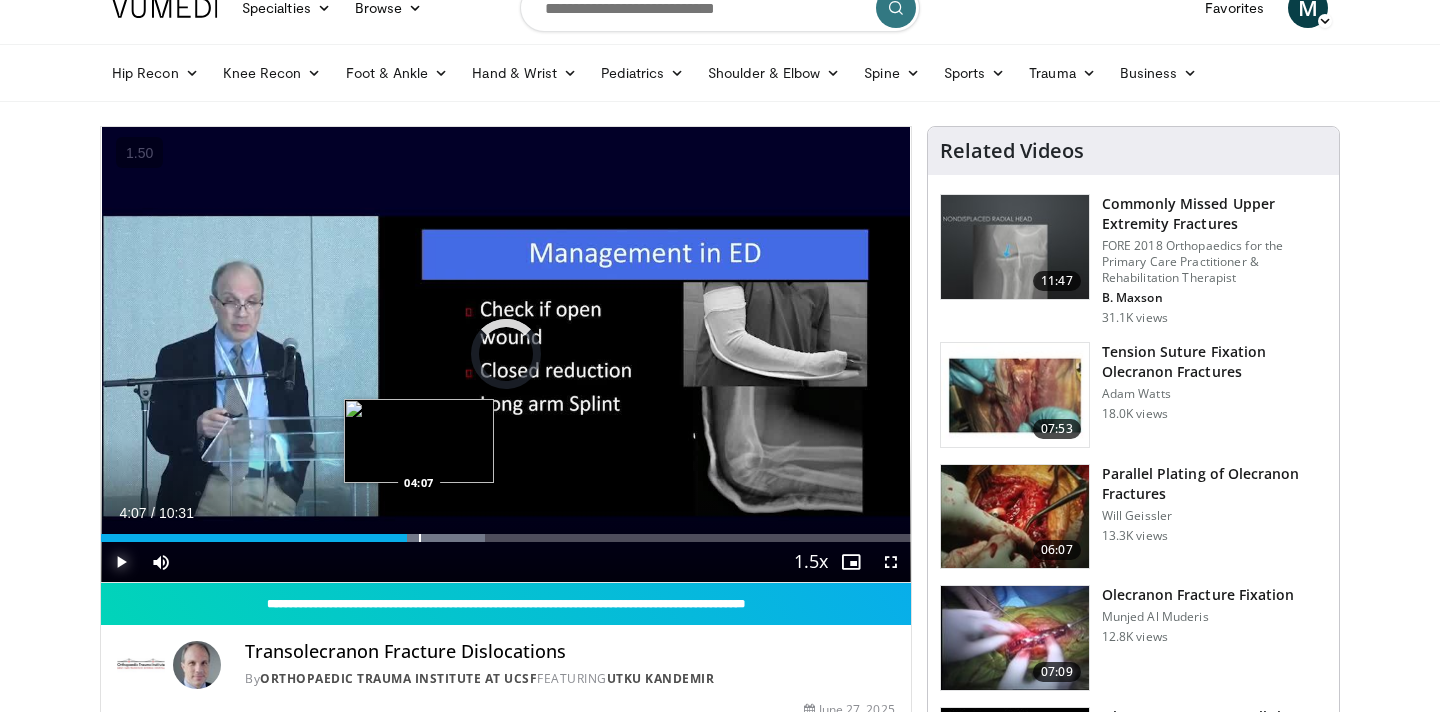 click at bounding box center [420, 538] 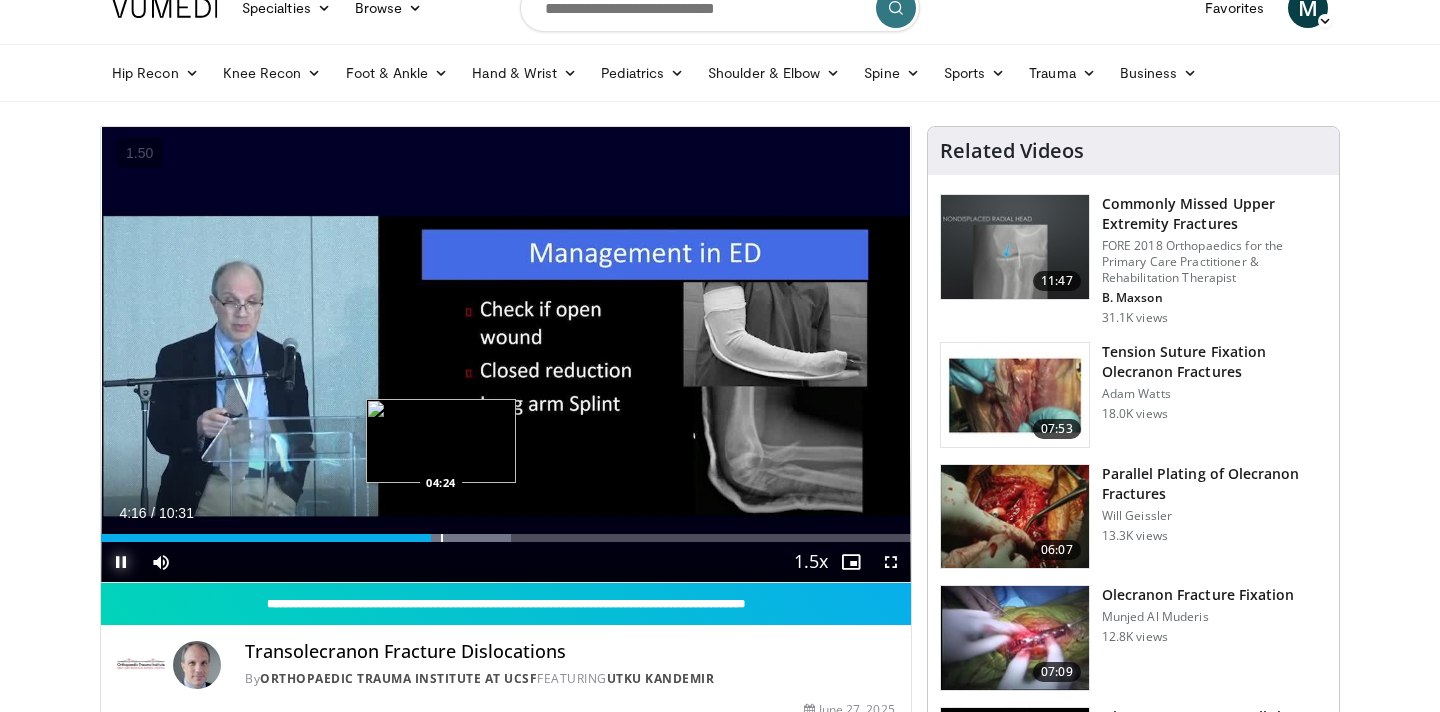 click at bounding box center [442, 538] 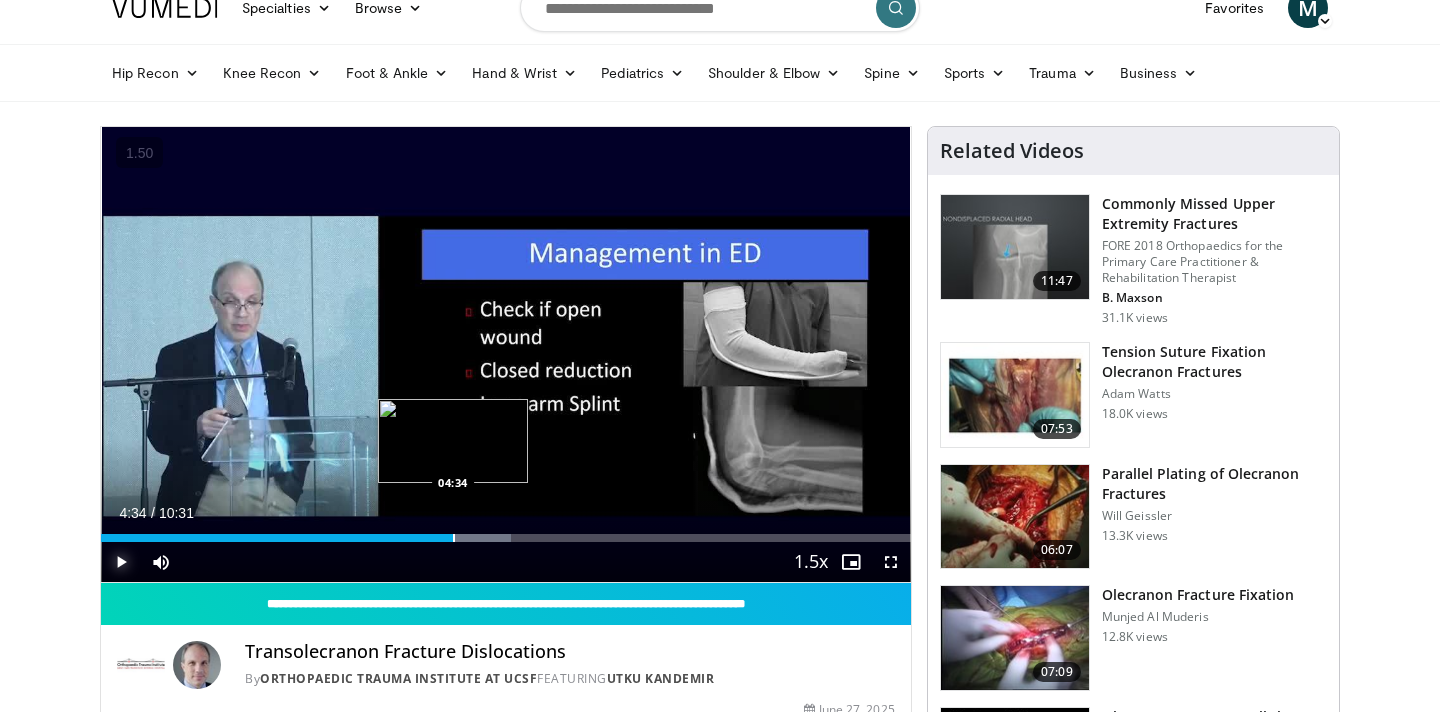click at bounding box center [454, 538] 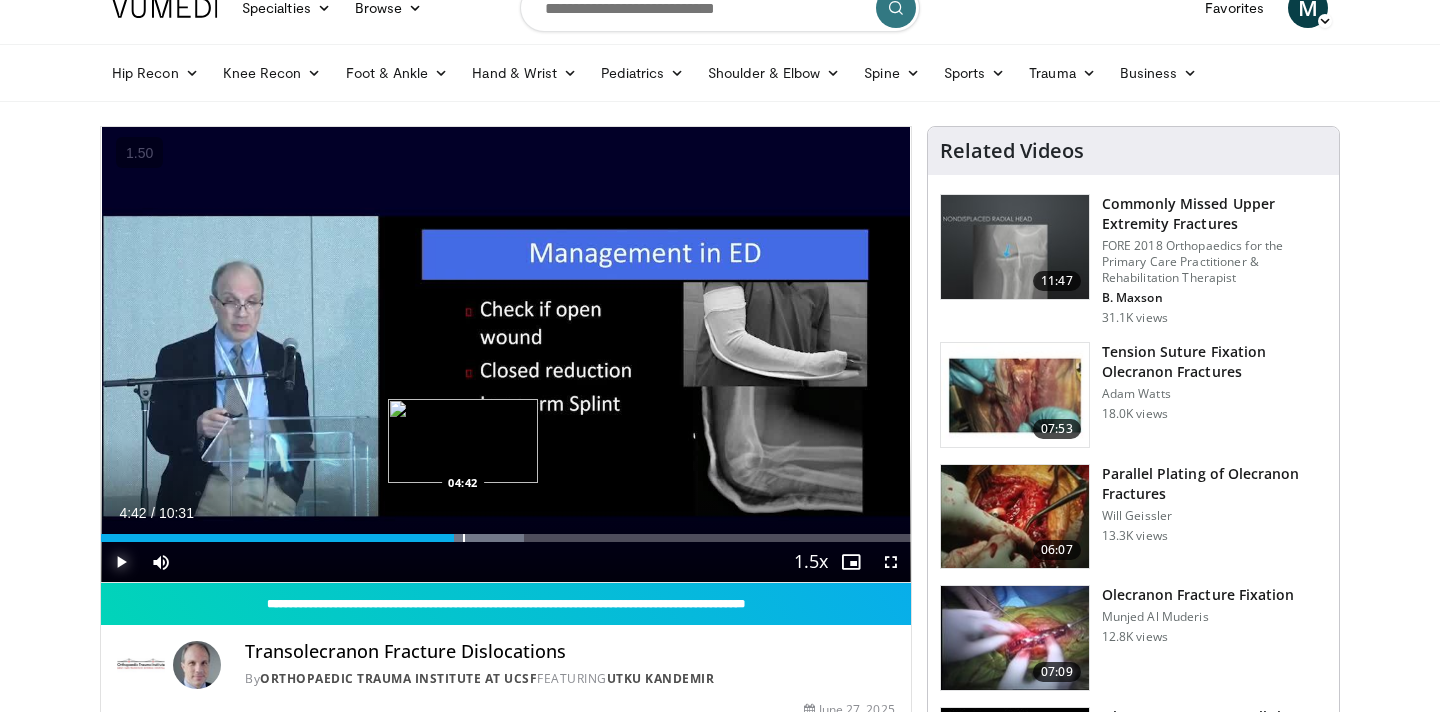 click at bounding box center [464, 538] 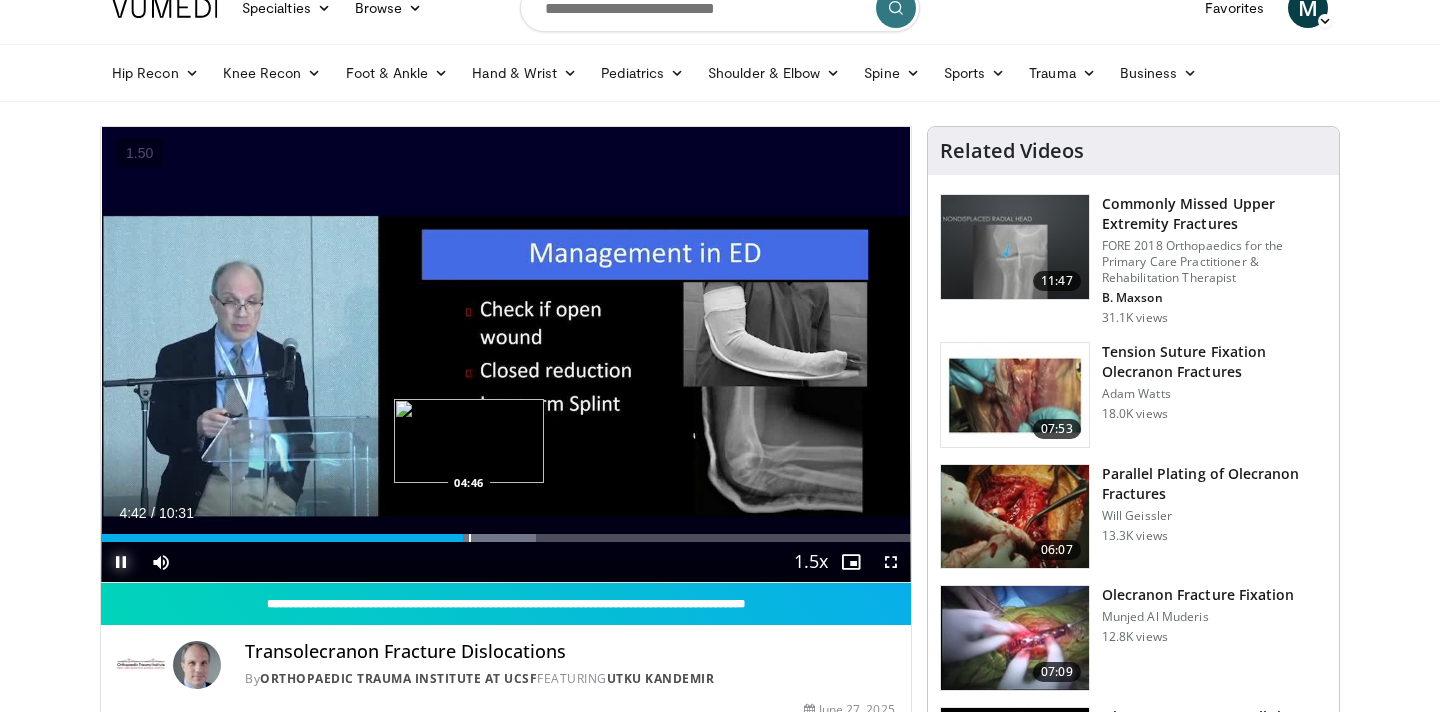 click at bounding box center [470, 538] 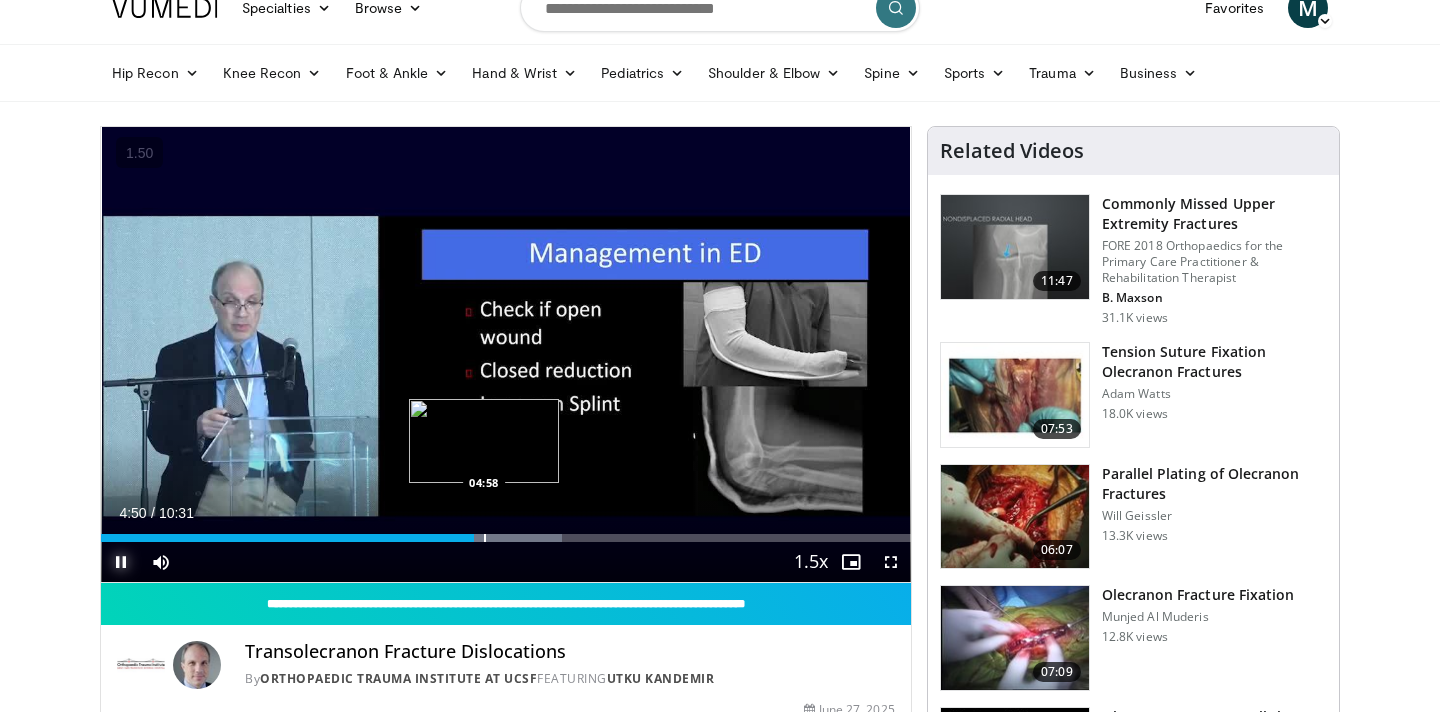 click at bounding box center [485, 538] 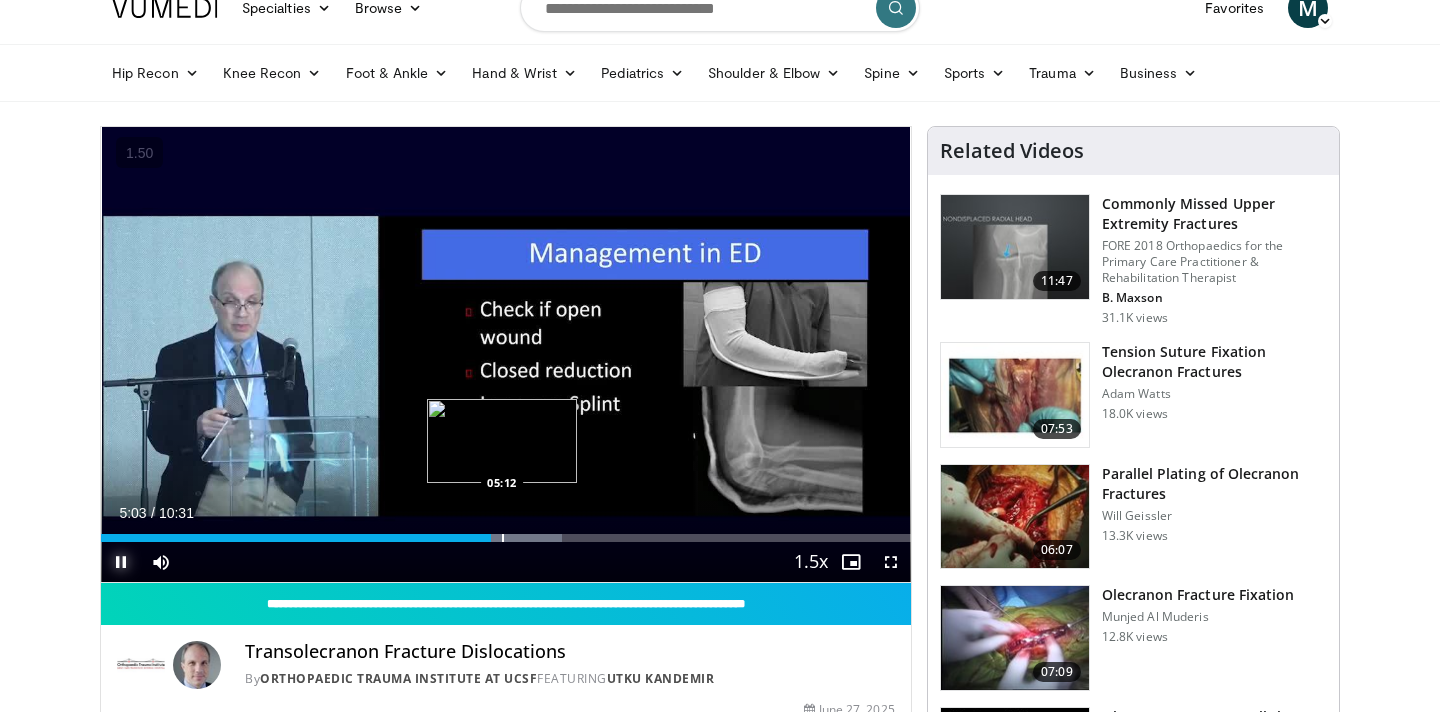 click at bounding box center [503, 538] 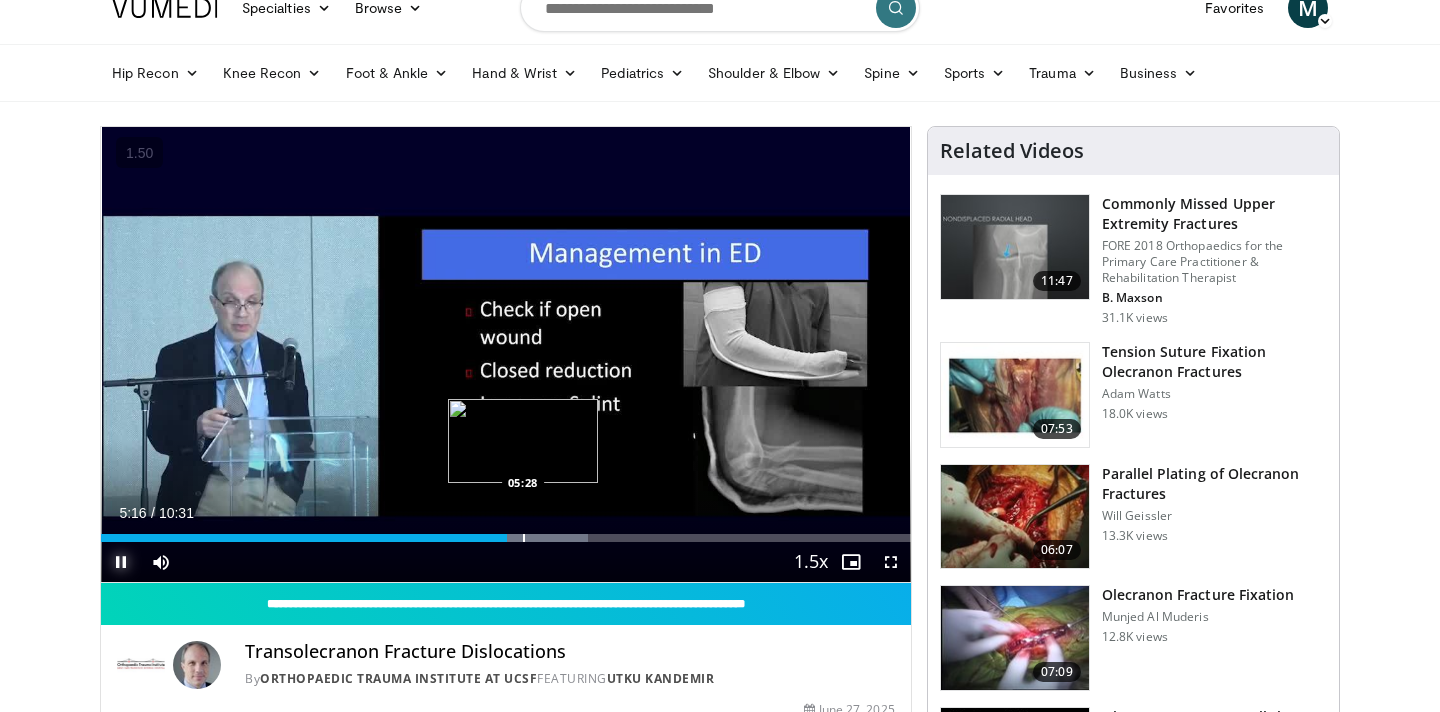 click at bounding box center [524, 538] 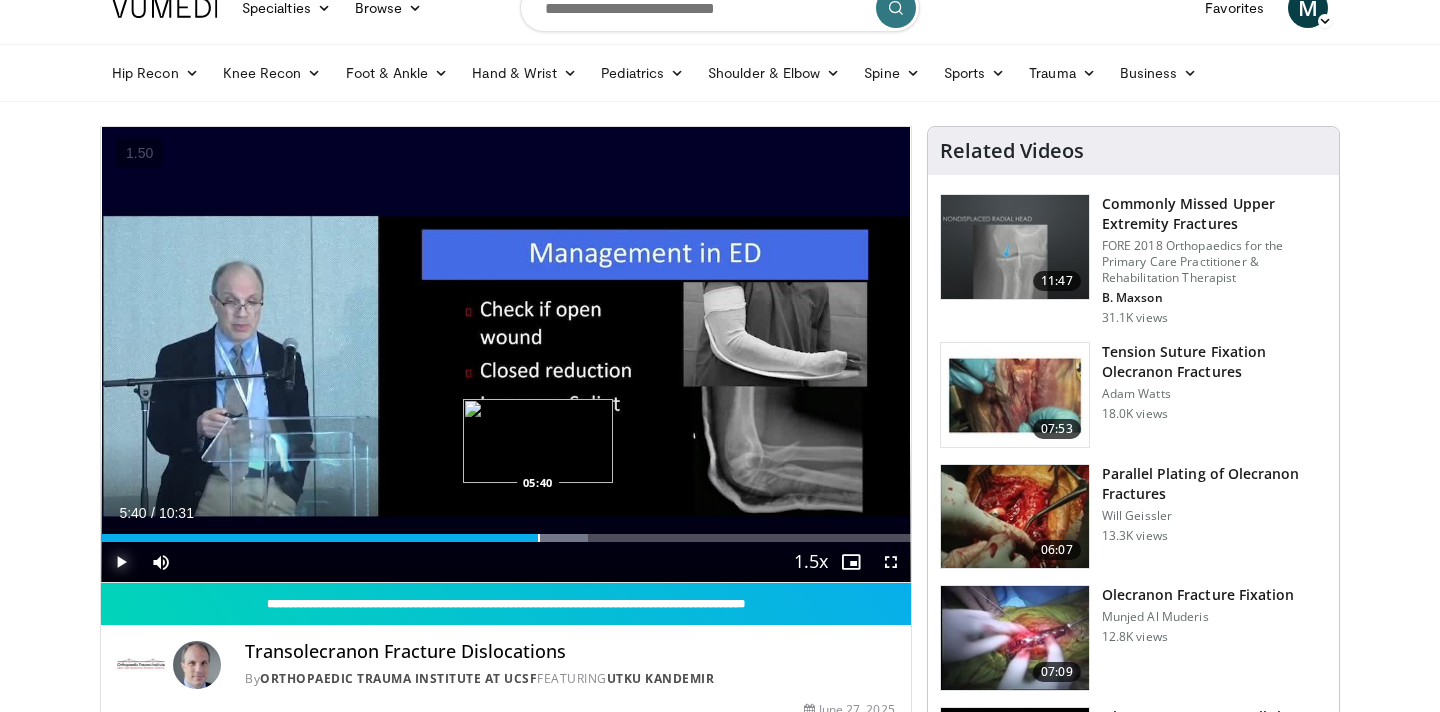 click at bounding box center (539, 538) 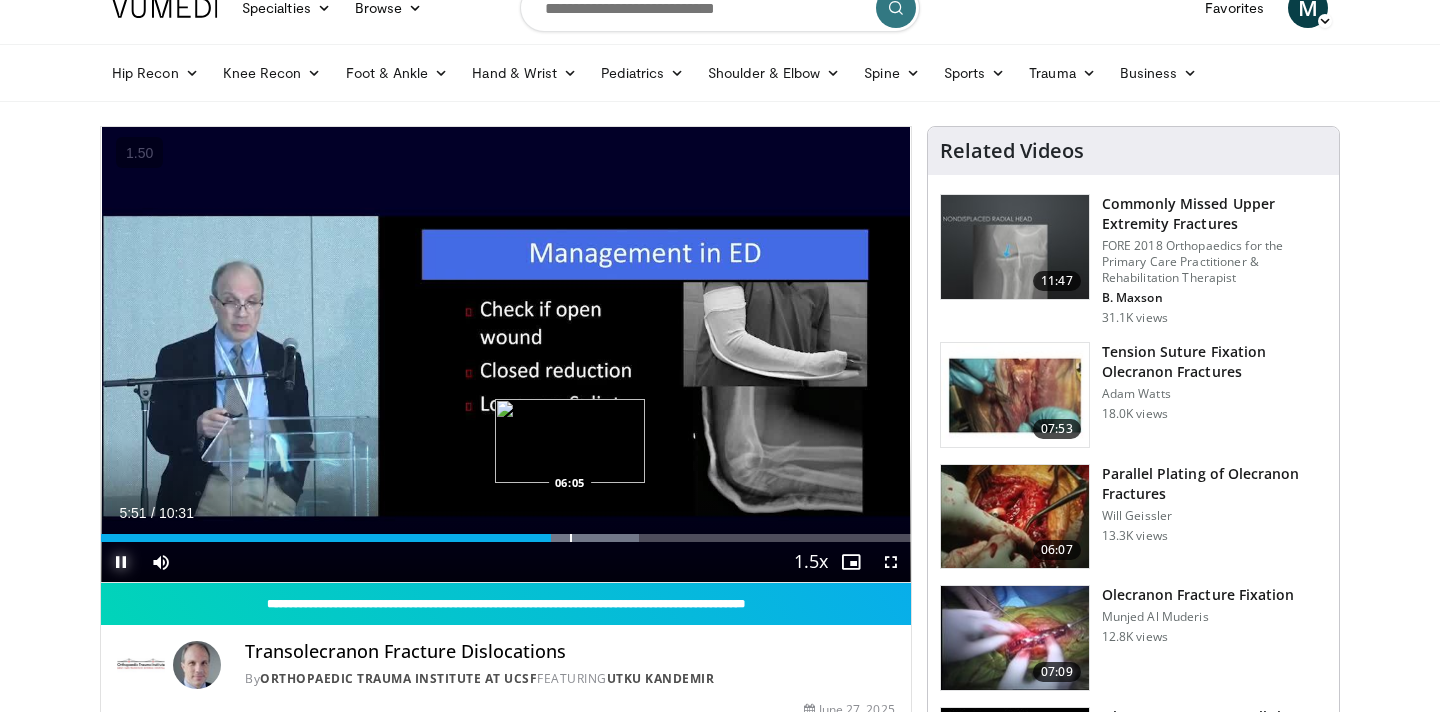 click at bounding box center (571, 538) 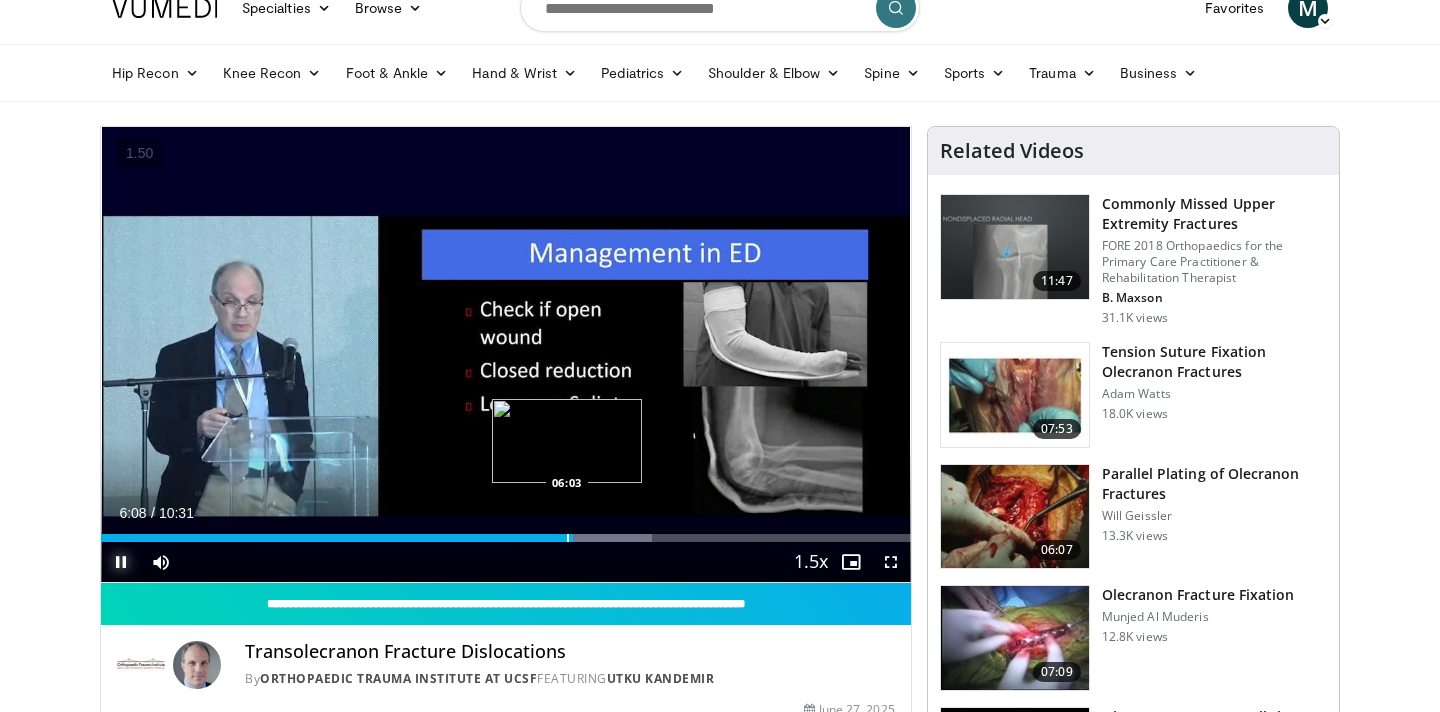 click at bounding box center [568, 538] 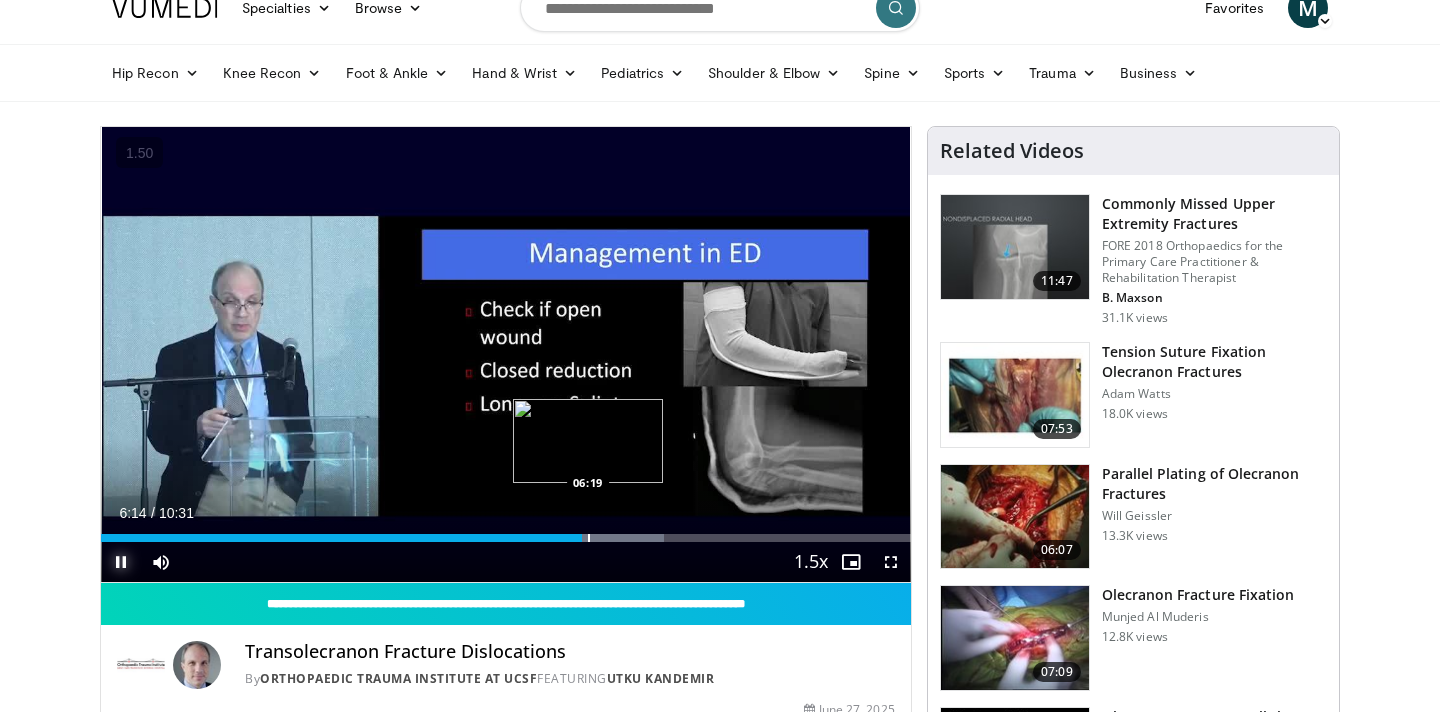 click at bounding box center [589, 538] 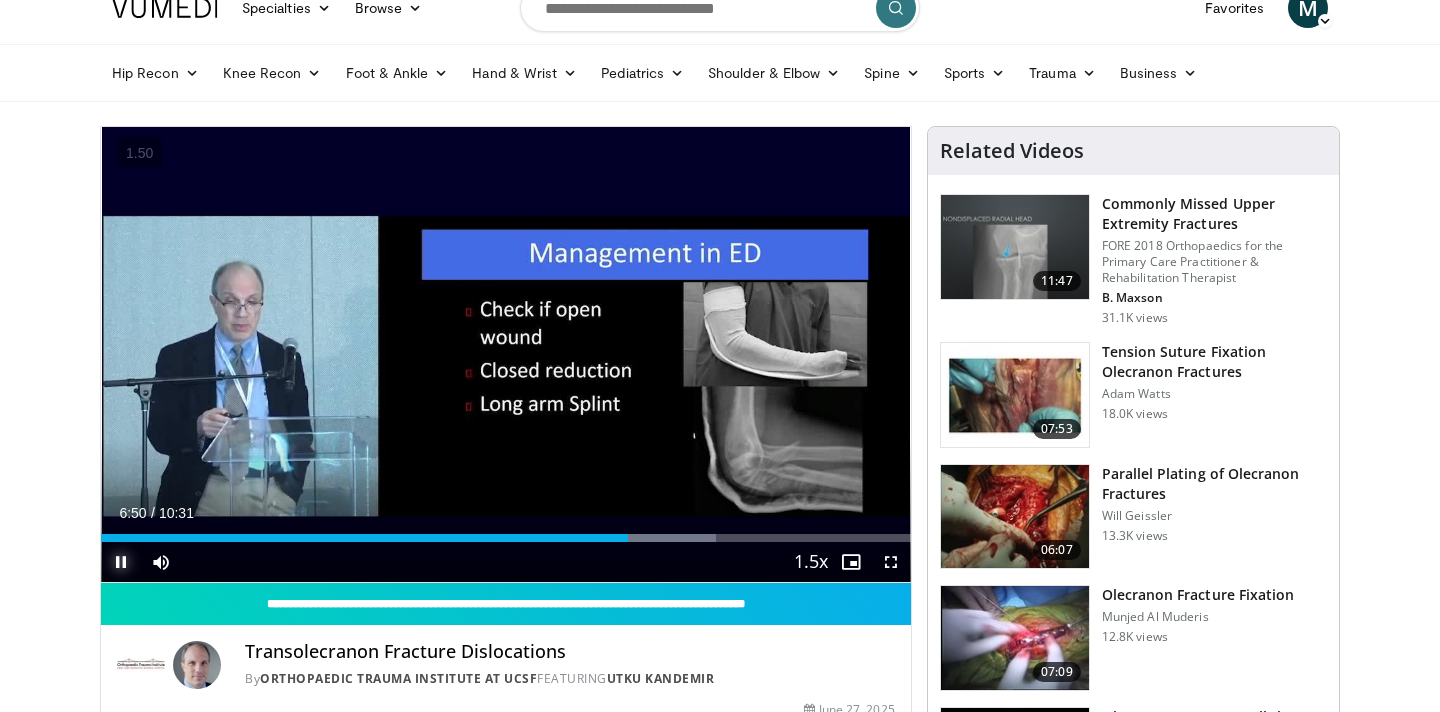 click at bounding box center [121, 562] 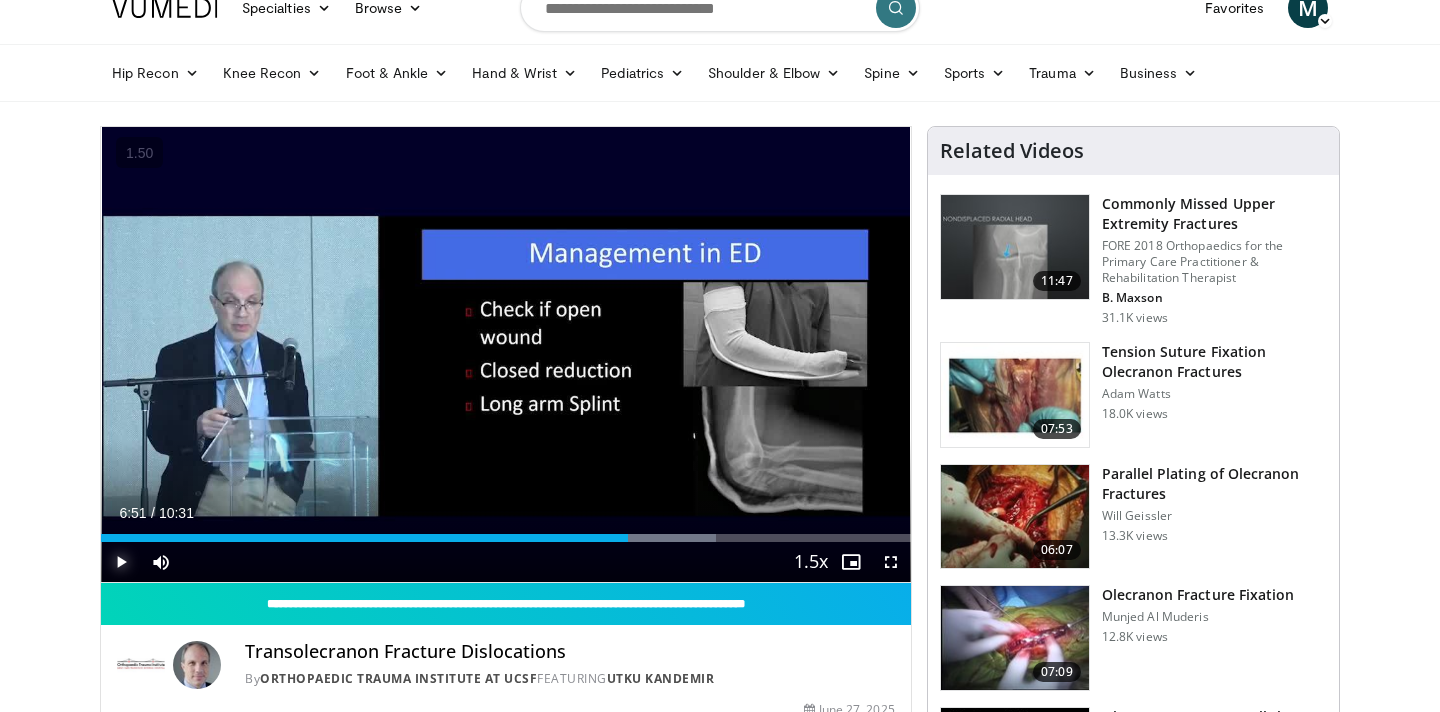 click at bounding box center [121, 562] 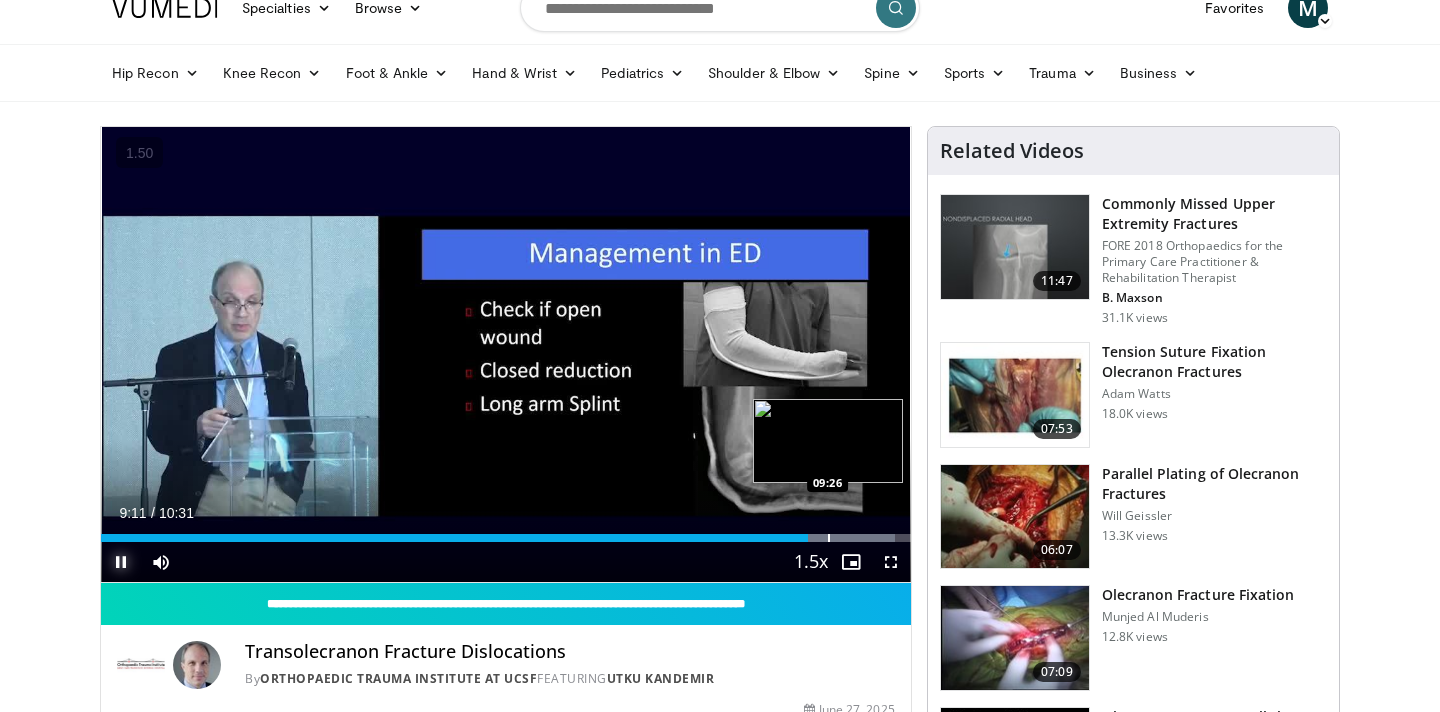 click on "Loaded :  98.06% 09:10 09:26" at bounding box center [506, 538] 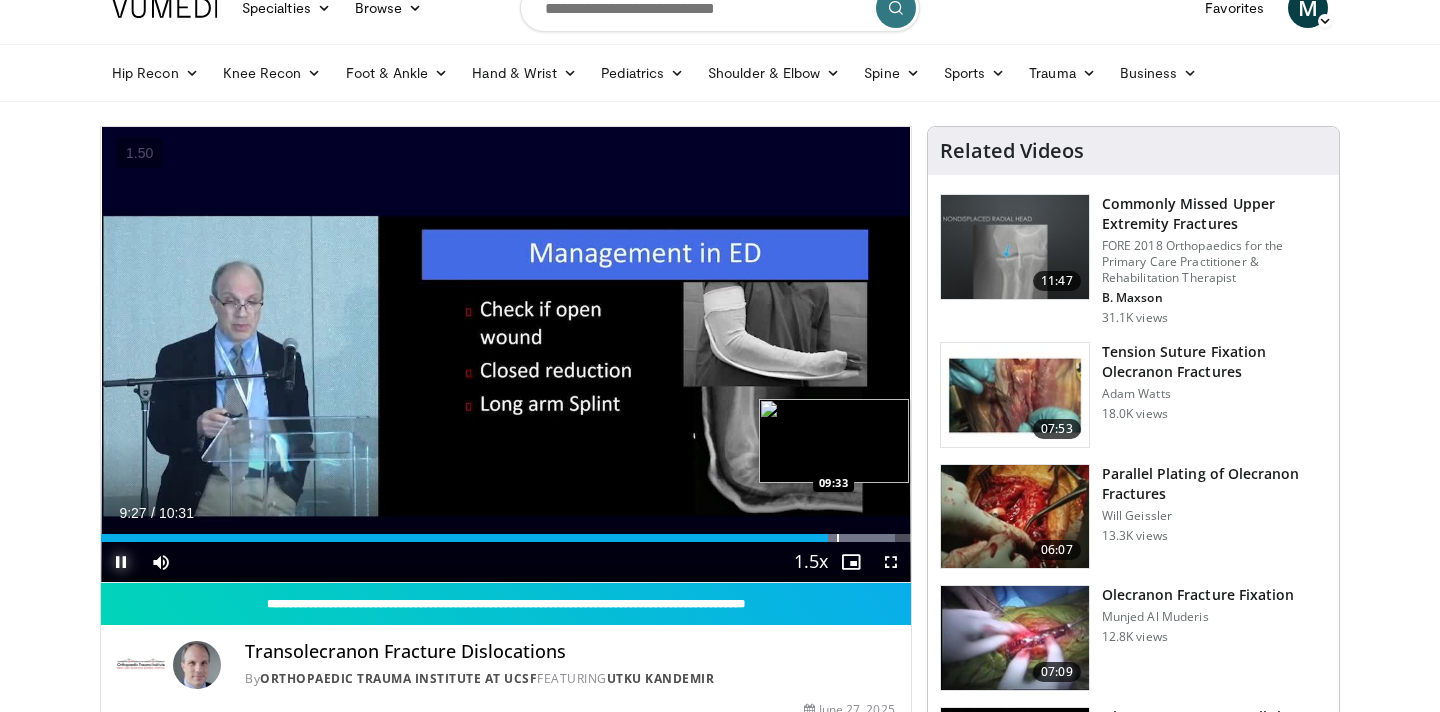 click at bounding box center (838, 538) 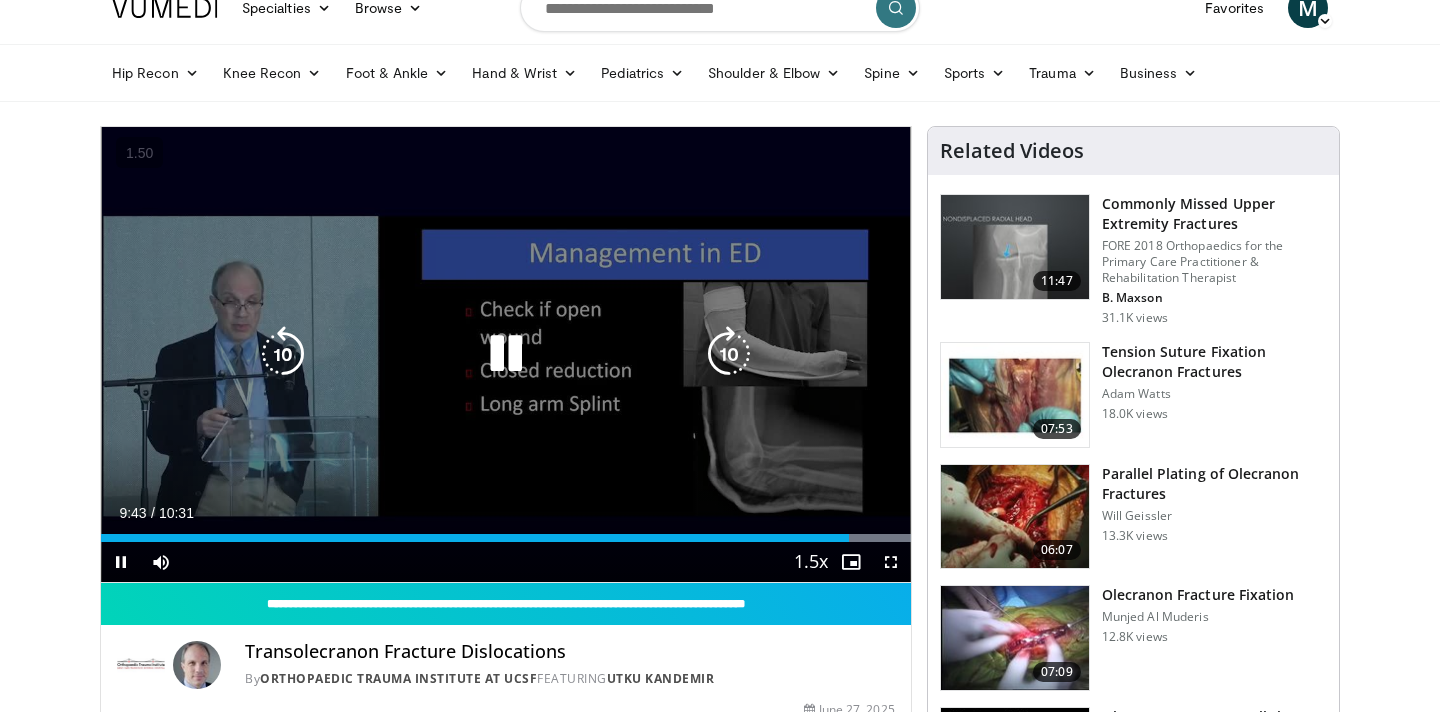 click on "10 seconds
Tap to unmute" at bounding box center (506, 354) 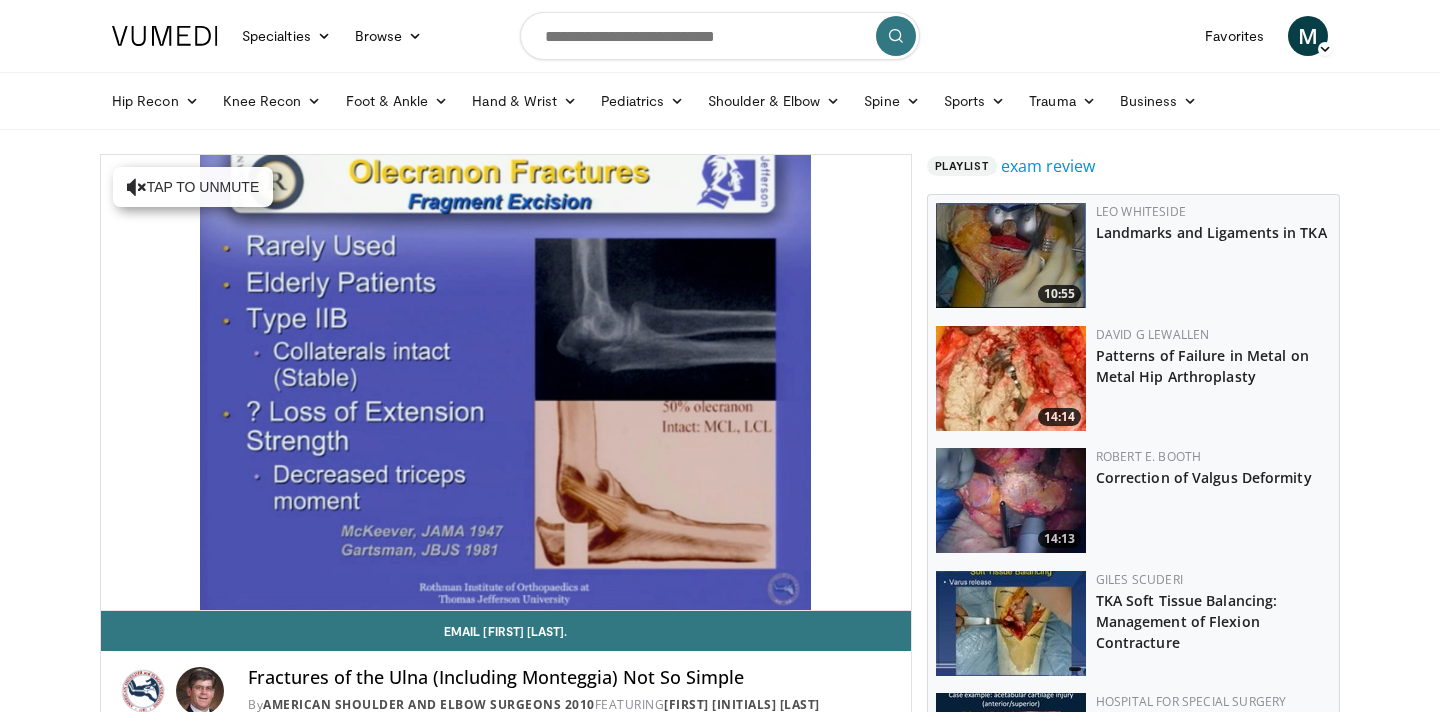 scroll, scrollTop: 0, scrollLeft: 0, axis: both 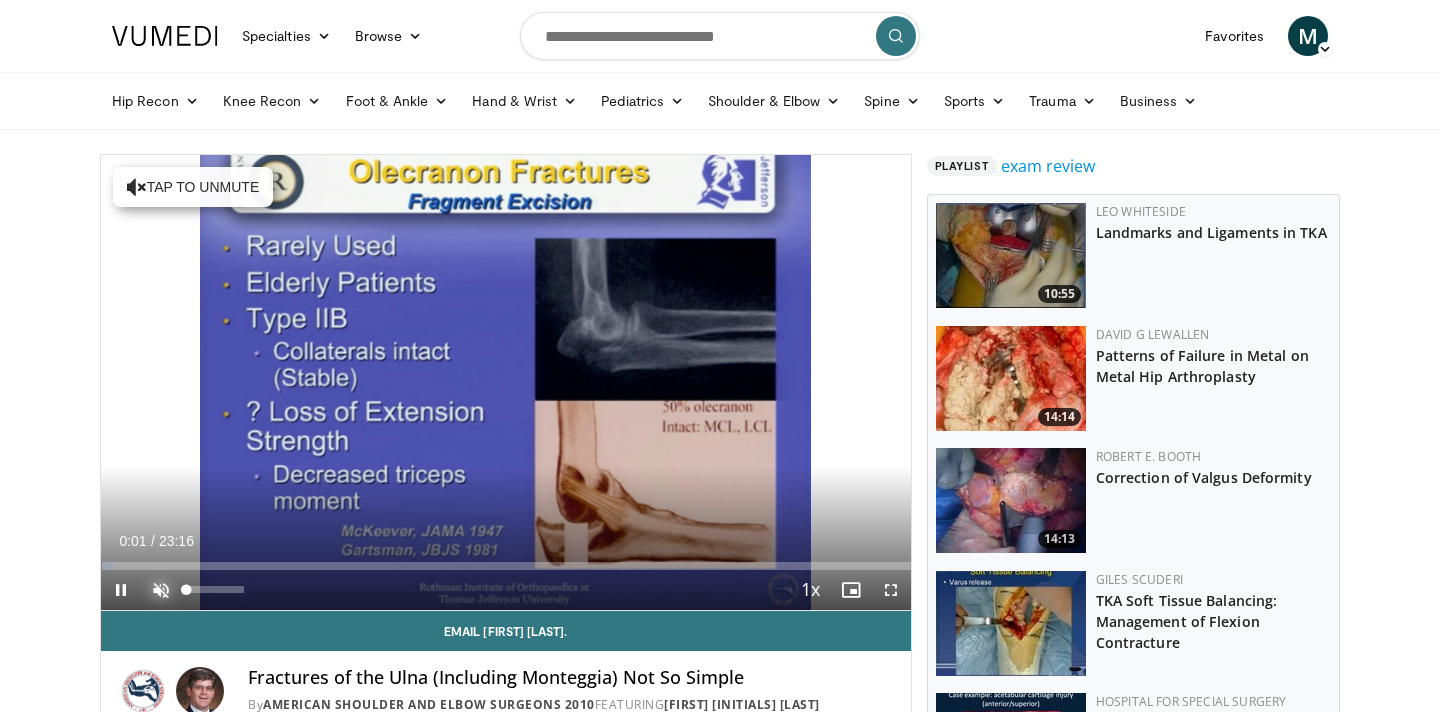 click at bounding box center (161, 590) 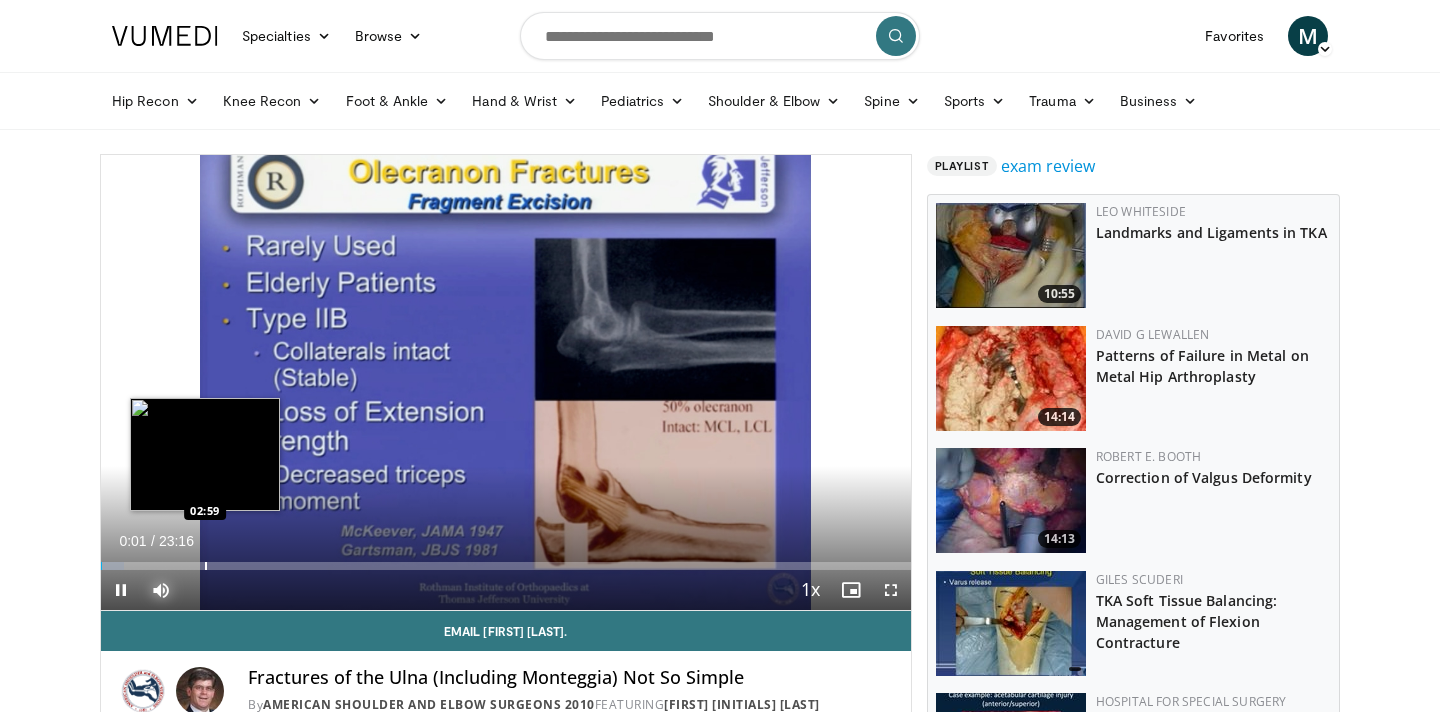 click on "Loaded :  2.84% 00:02 02:59" at bounding box center [506, 560] 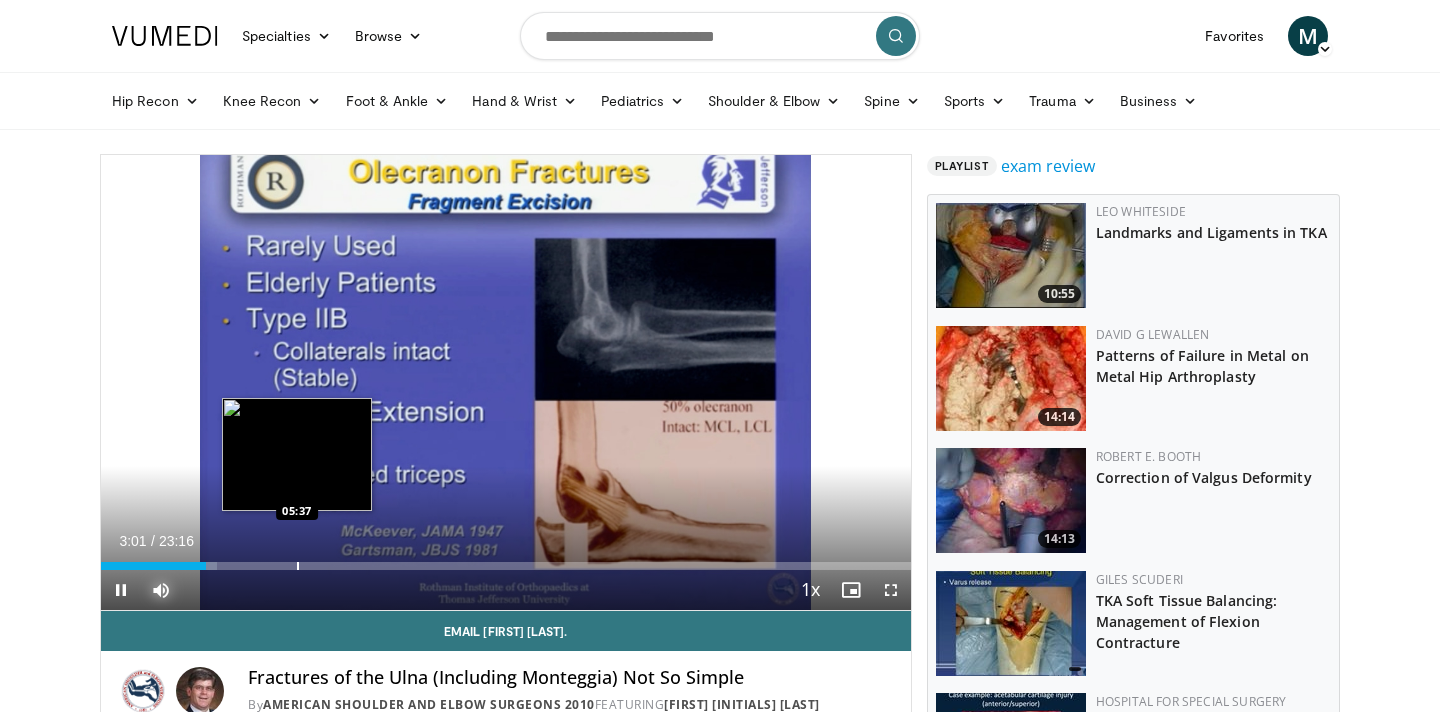 click at bounding box center (298, 566) 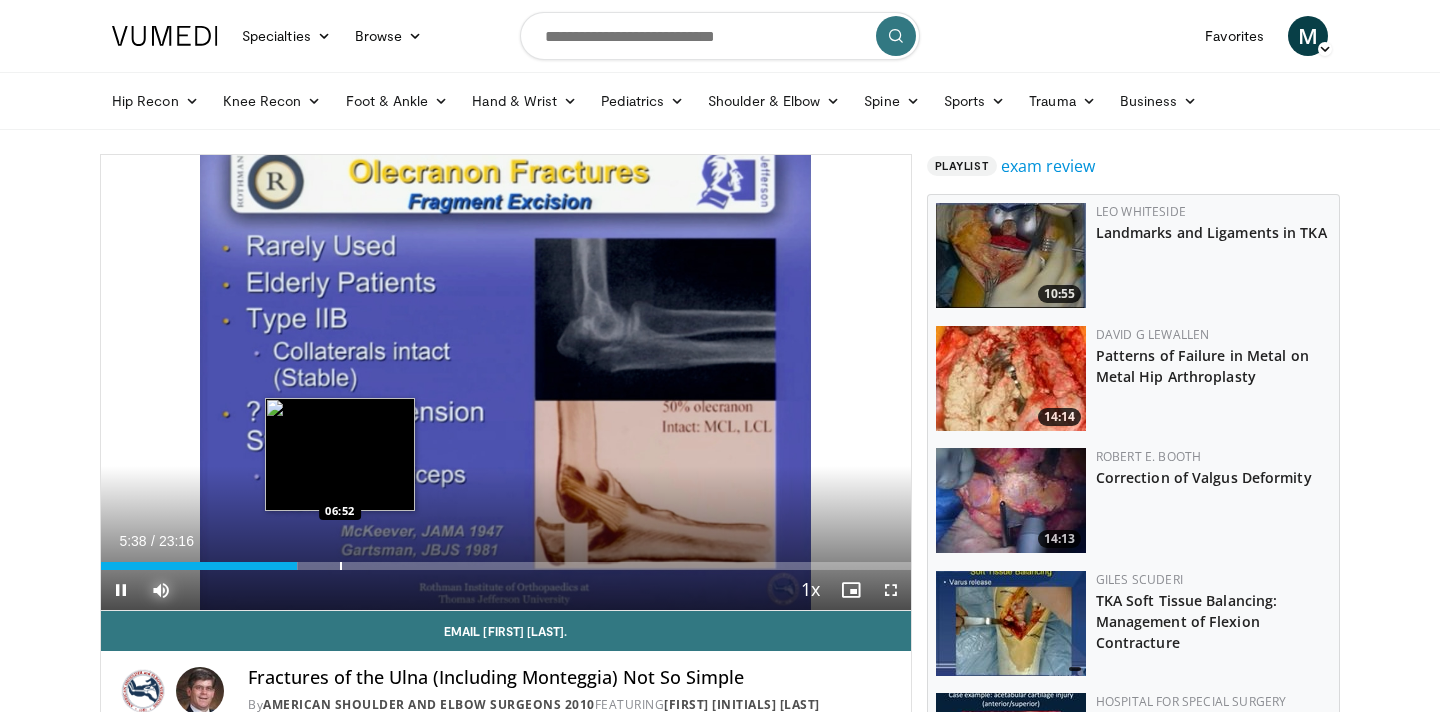 click at bounding box center (341, 566) 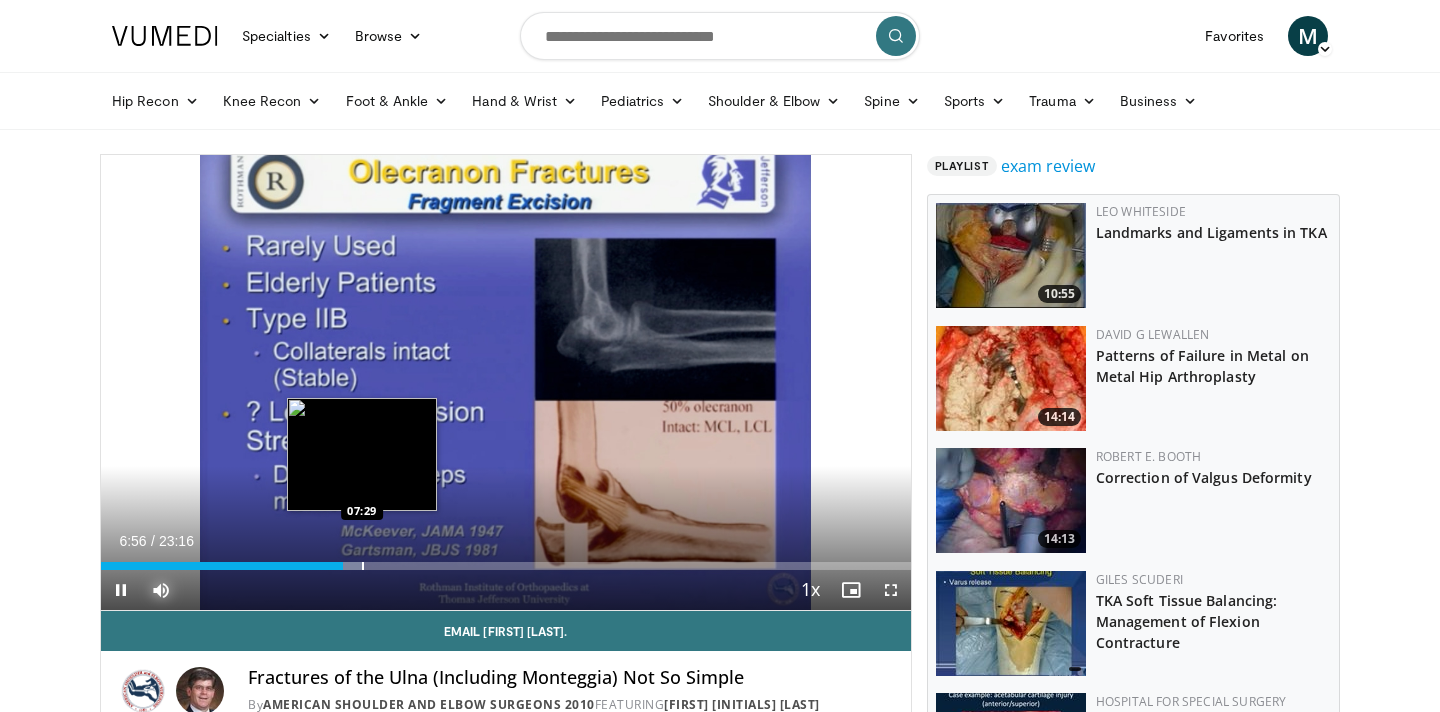 click at bounding box center [363, 566] 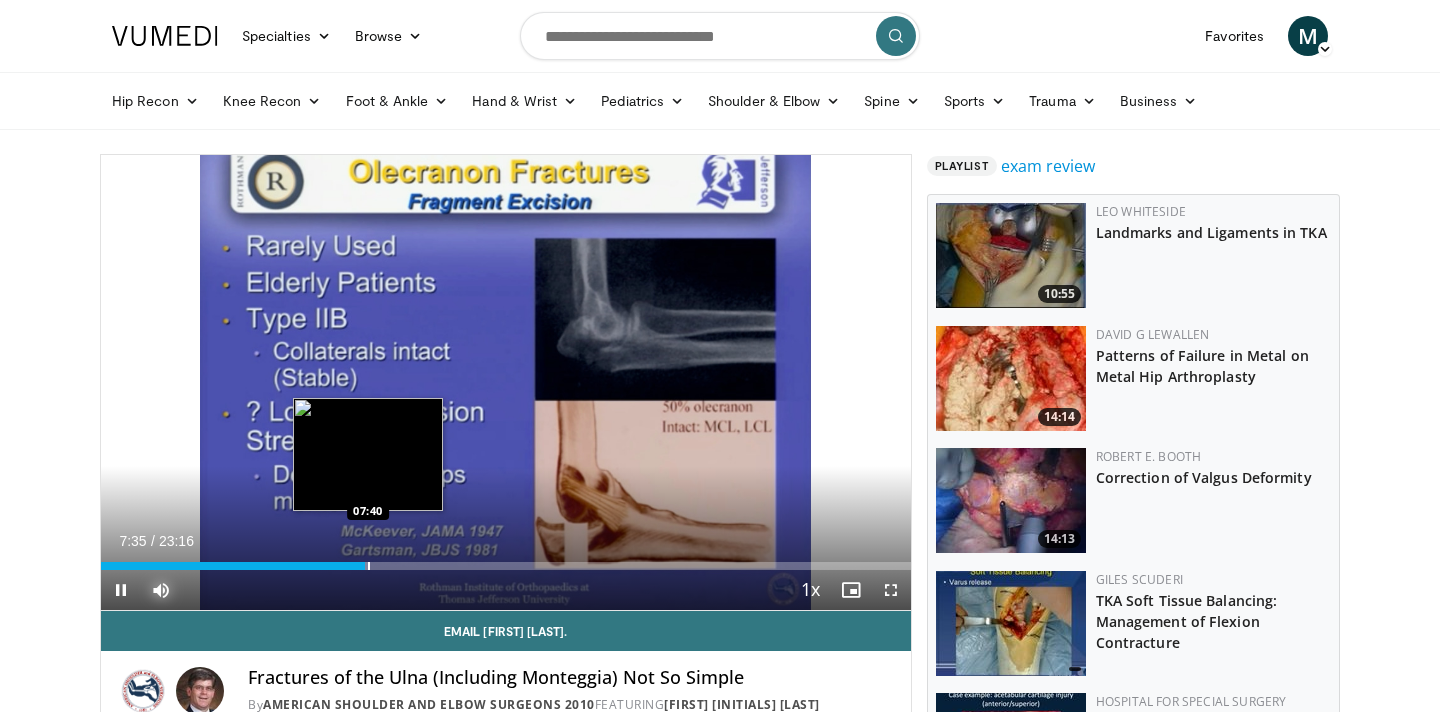 click at bounding box center [369, 566] 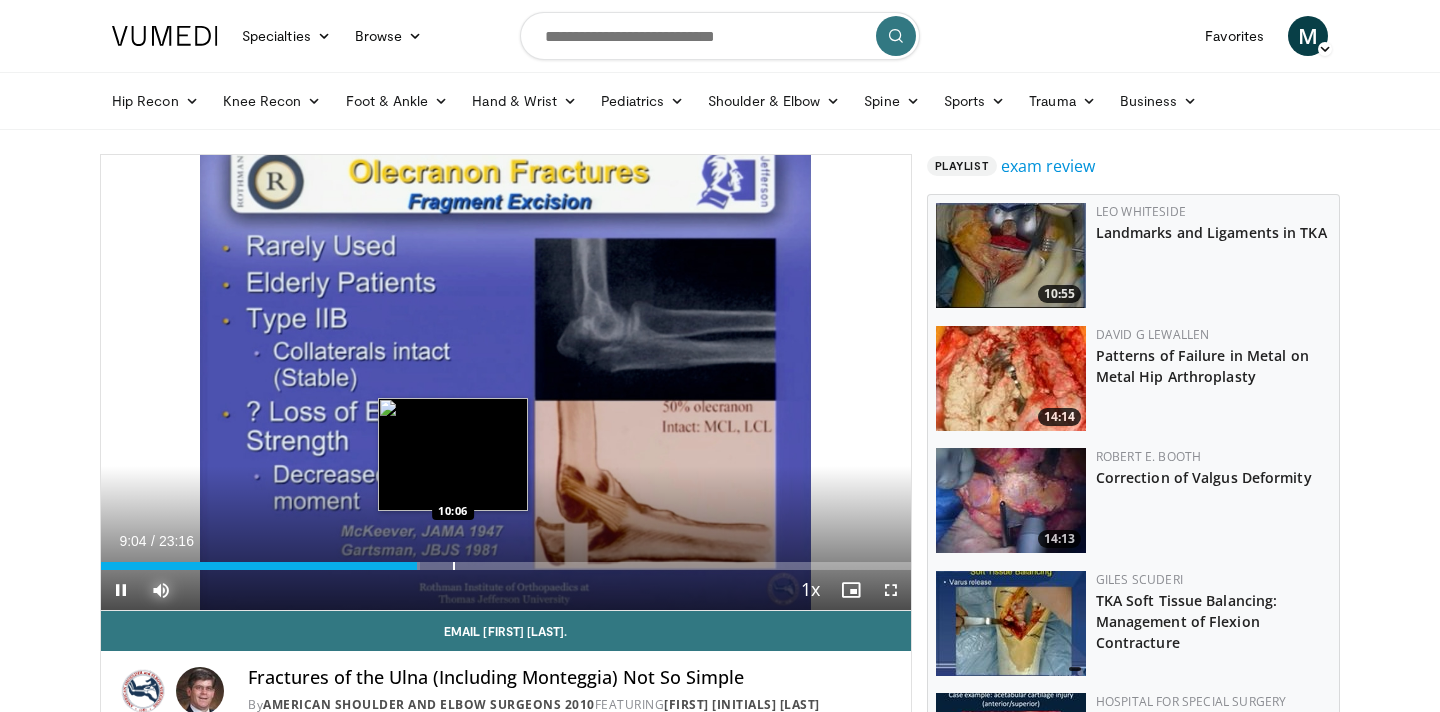click at bounding box center [454, 566] 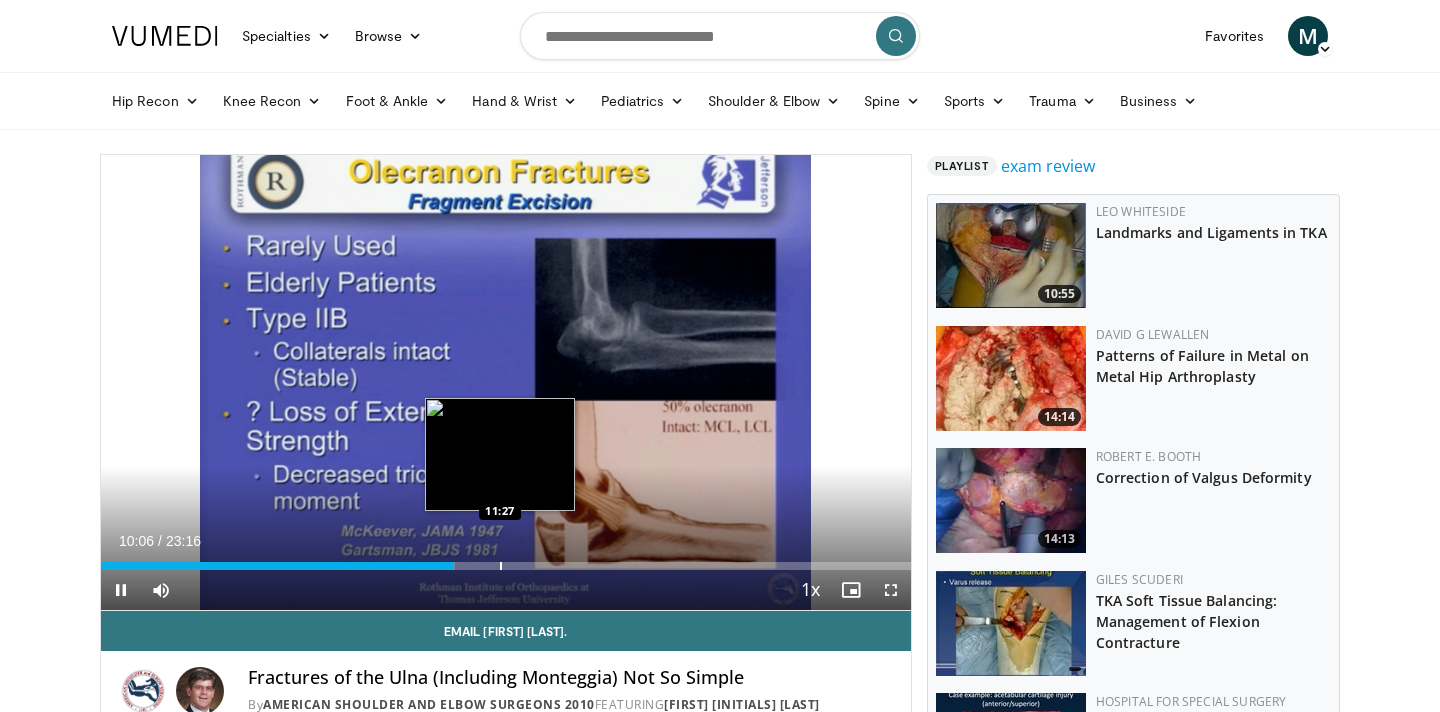 click on "10 seconds
Tap to unmute" at bounding box center [506, 382] 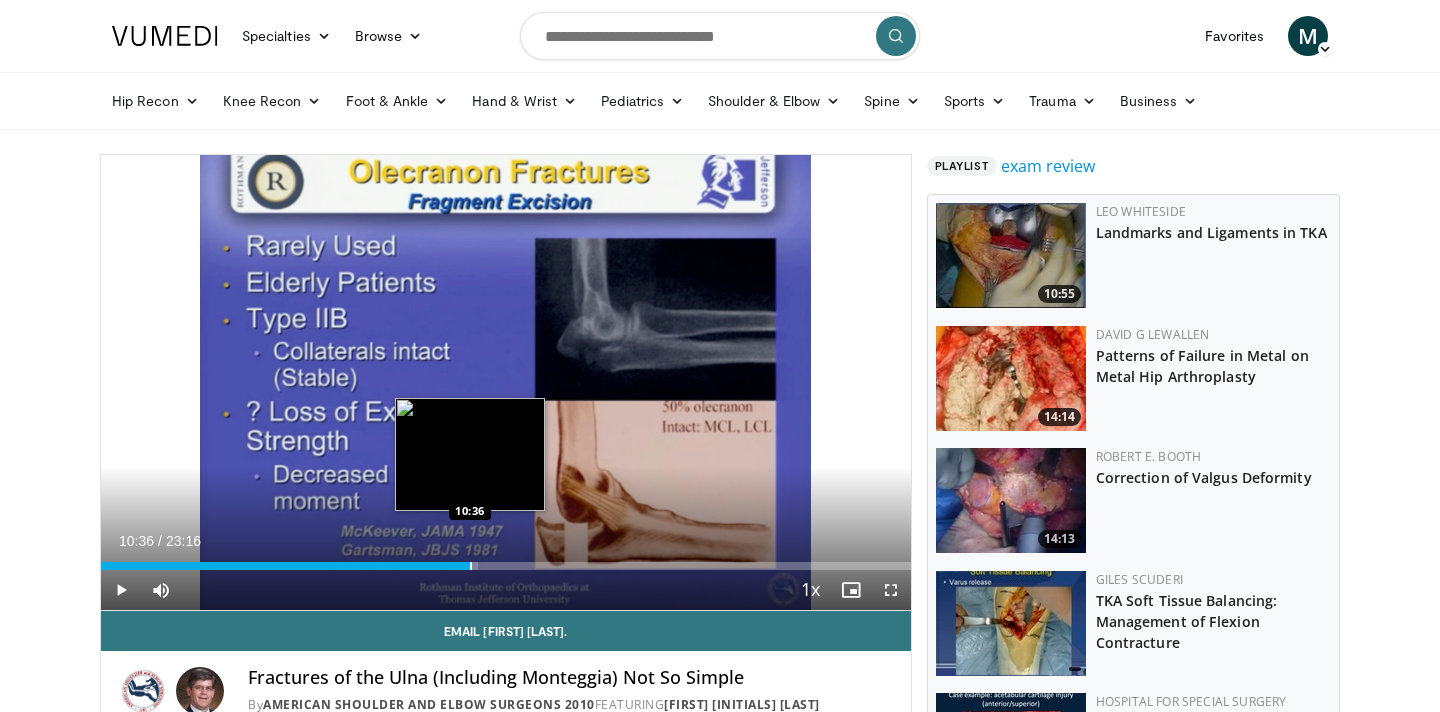 click at bounding box center [471, 566] 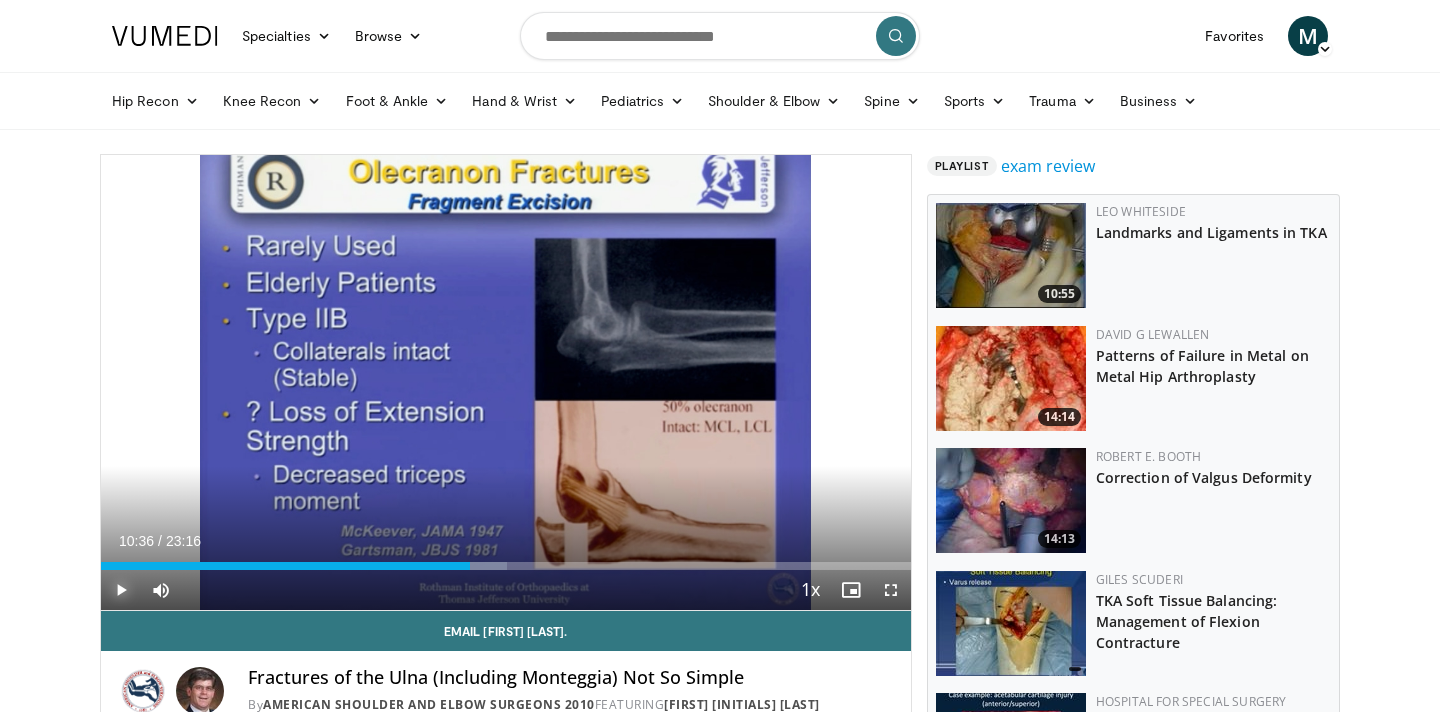 click at bounding box center (121, 590) 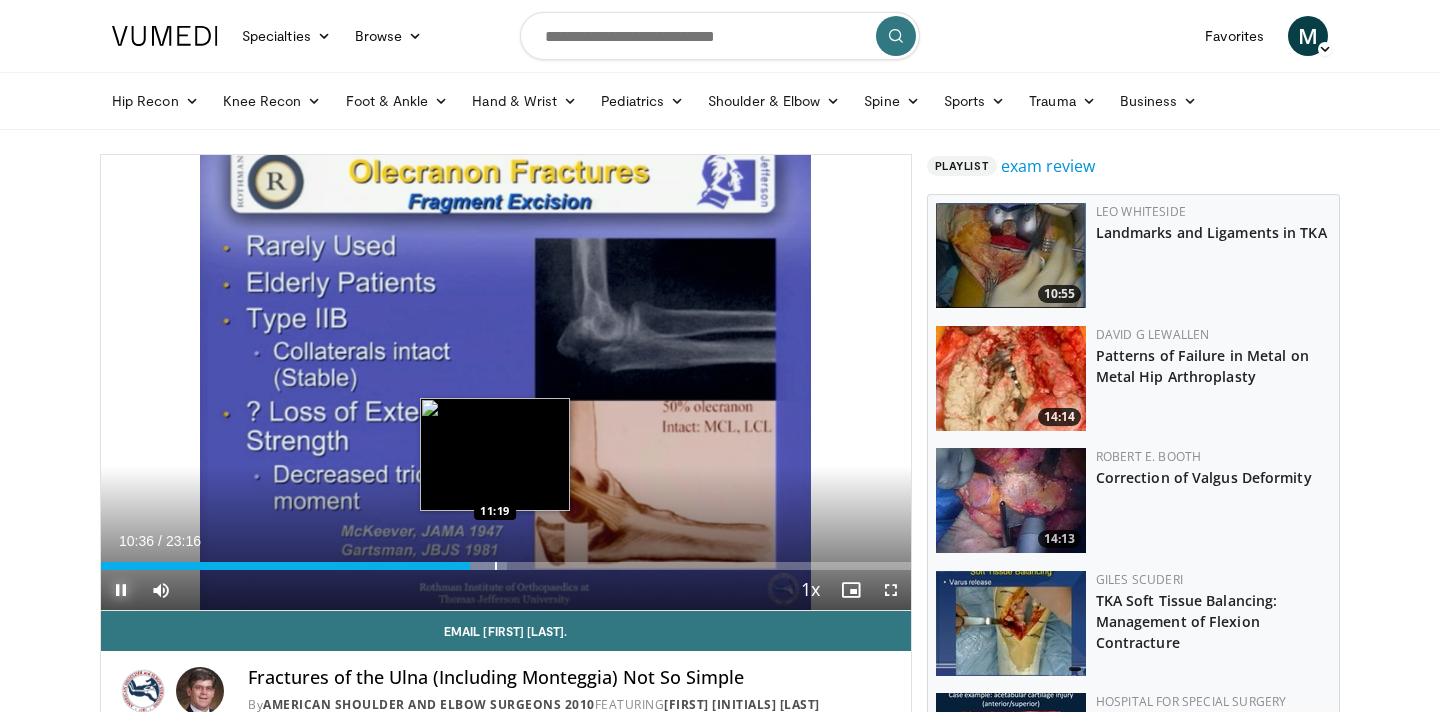 click at bounding box center (496, 566) 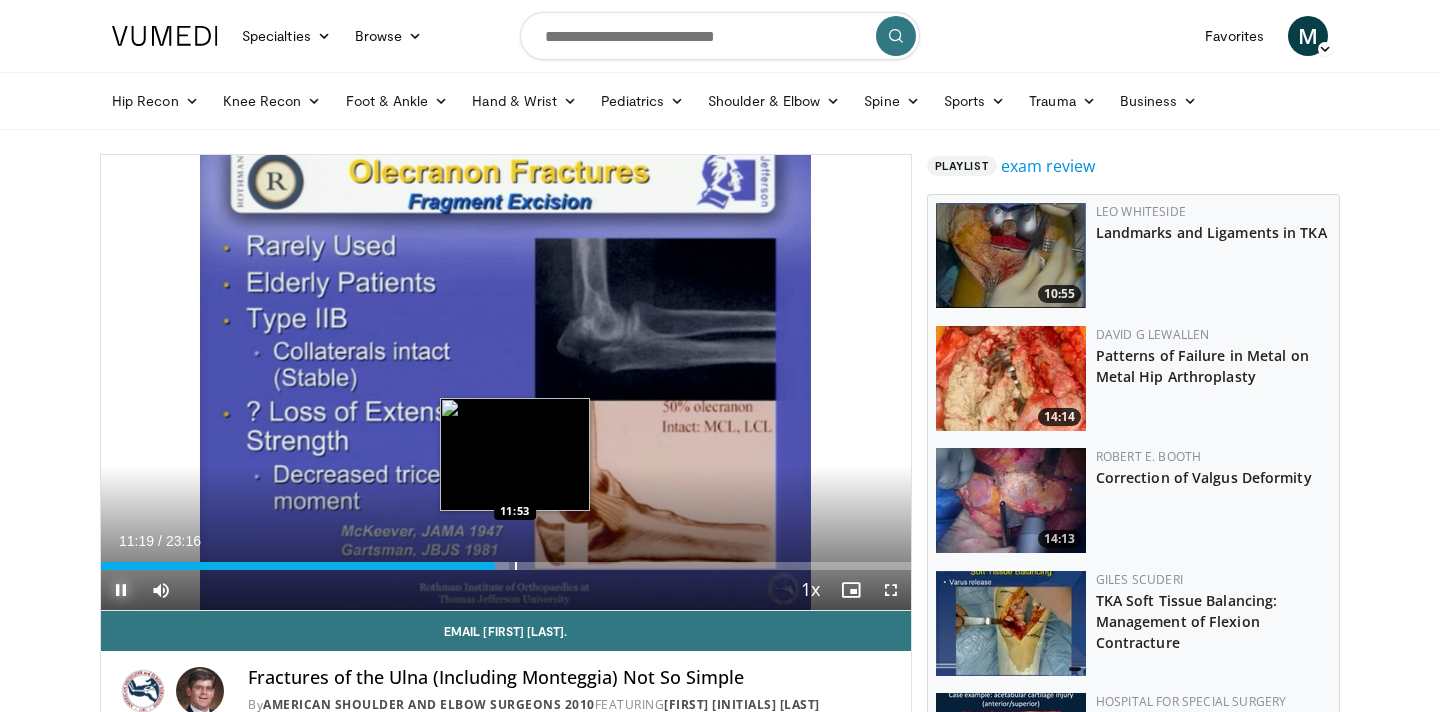 click at bounding box center [516, 566] 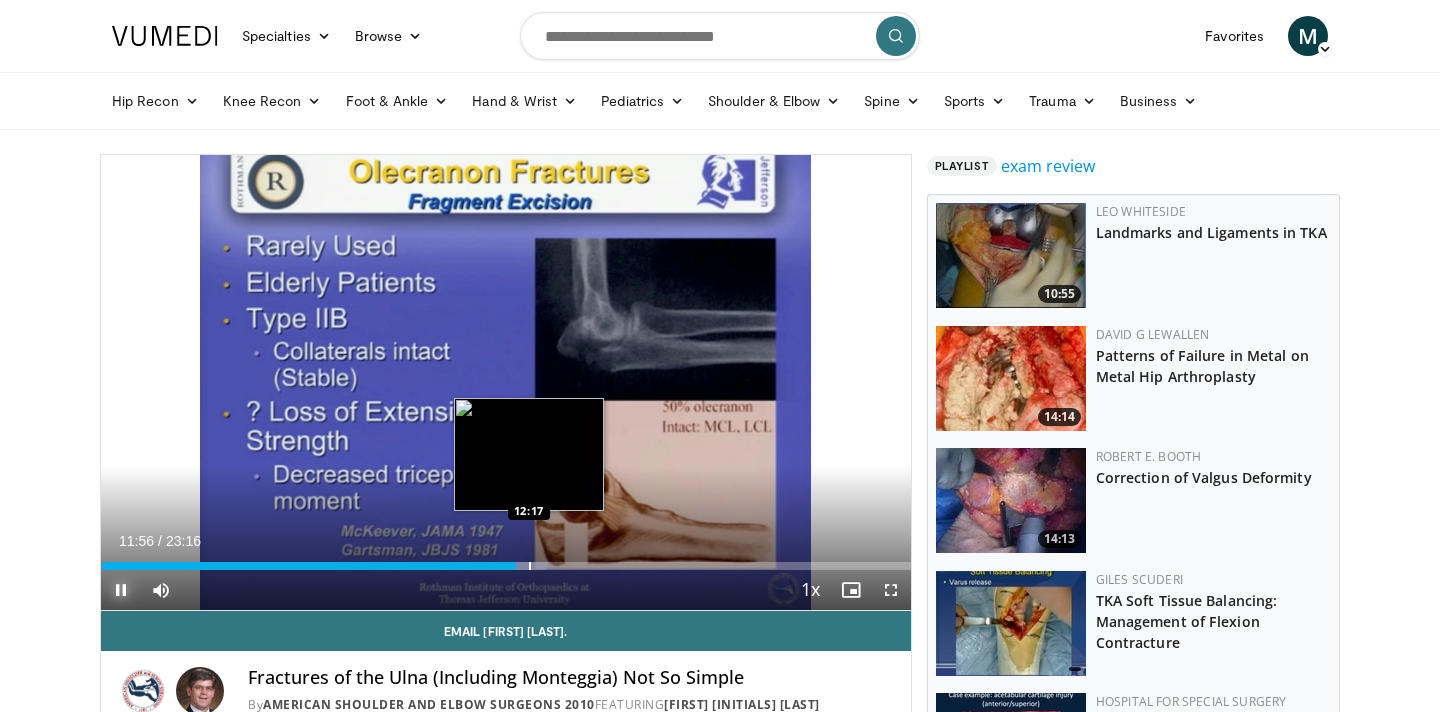 click at bounding box center [530, 566] 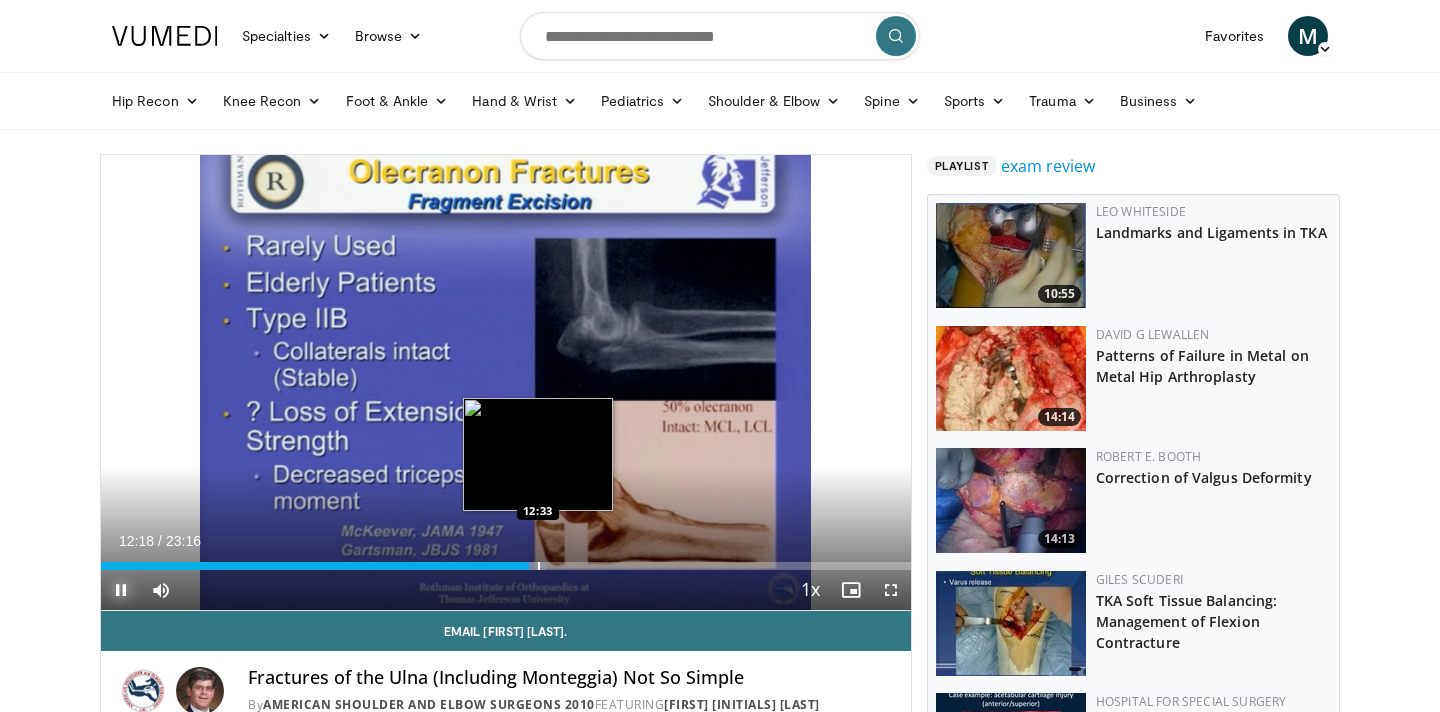 click at bounding box center [539, 566] 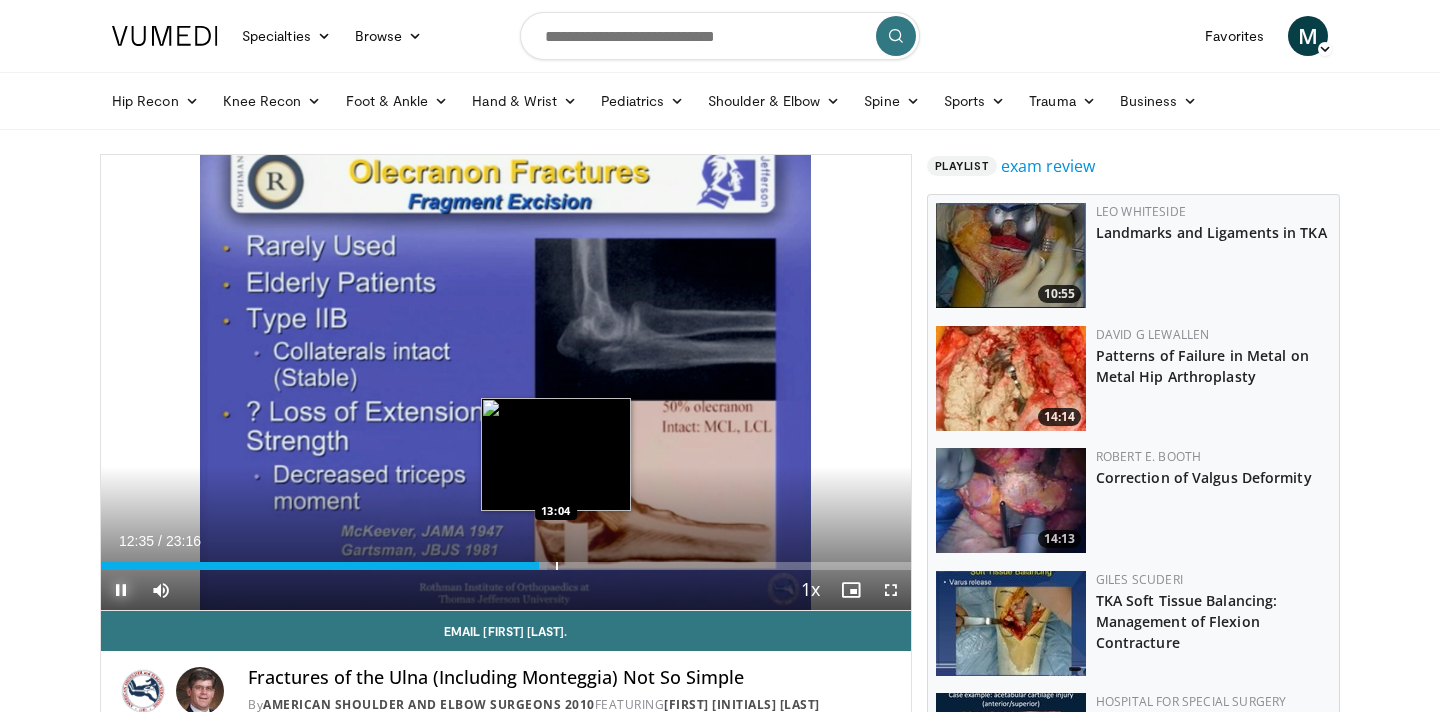 click at bounding box center [557, 566] 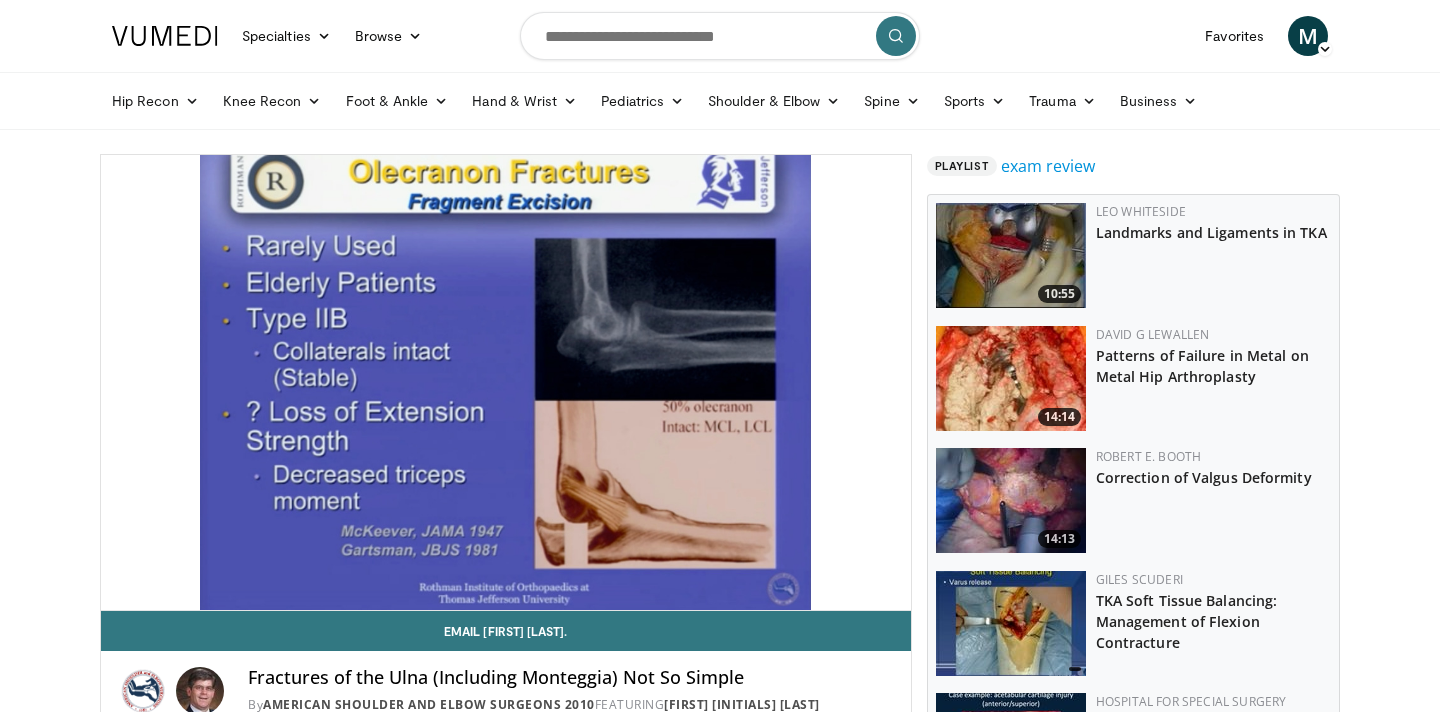 click on "**********" at bounding box center (506, 383) 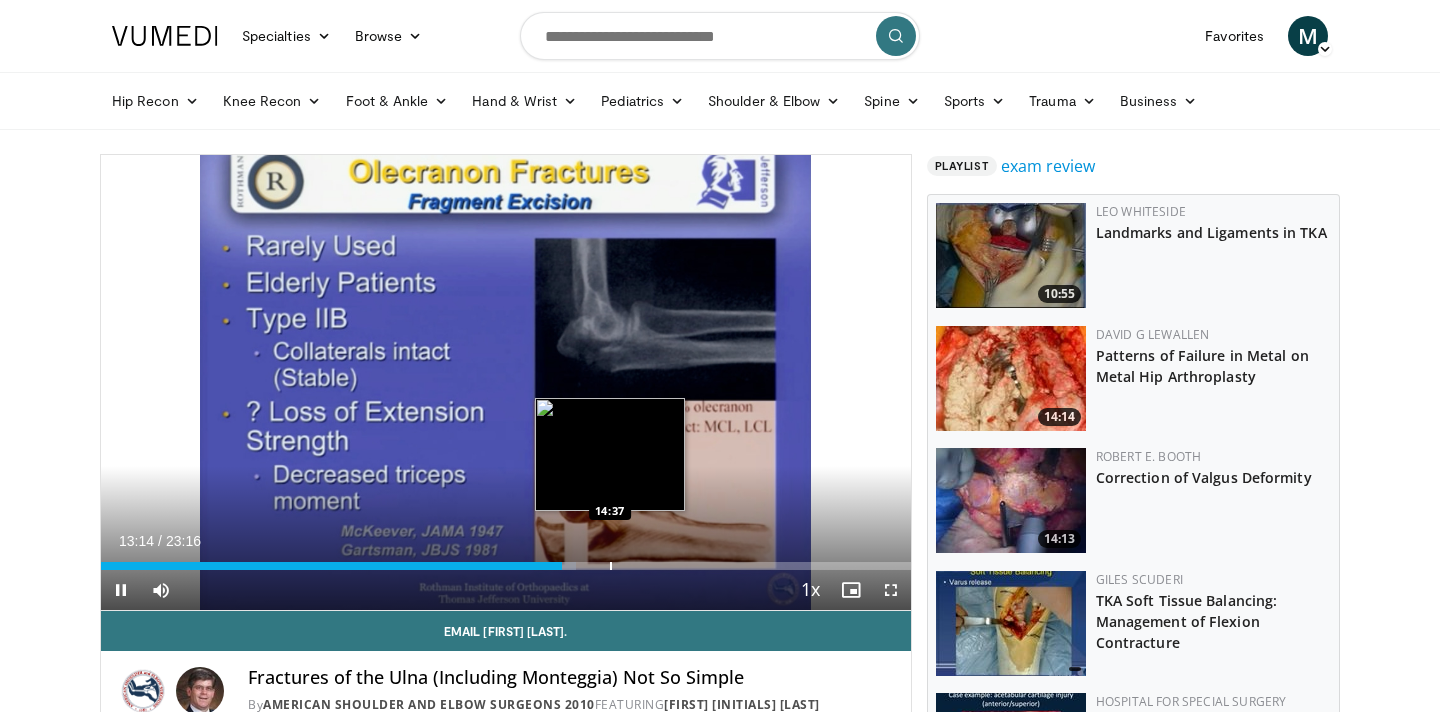 click at bounding box center (611, 566) 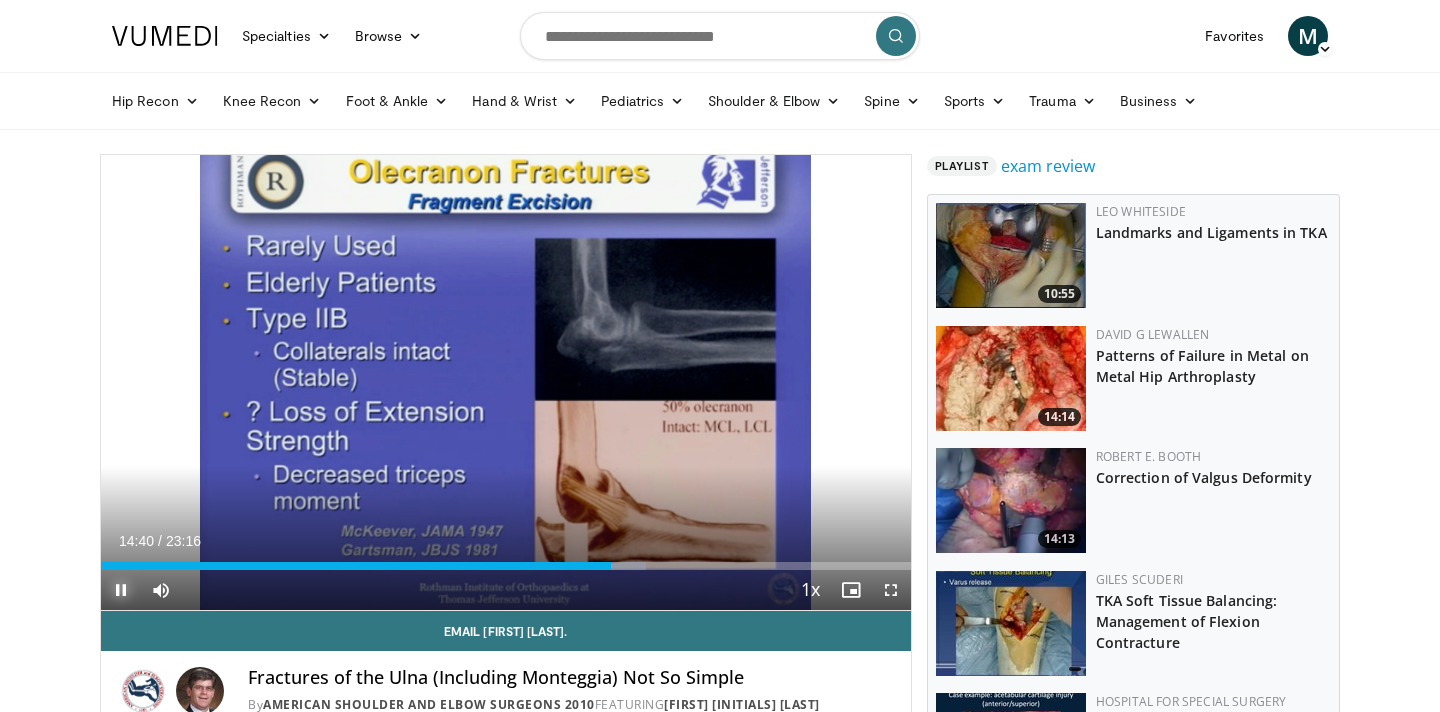 click at bounding box center (121, 590) 